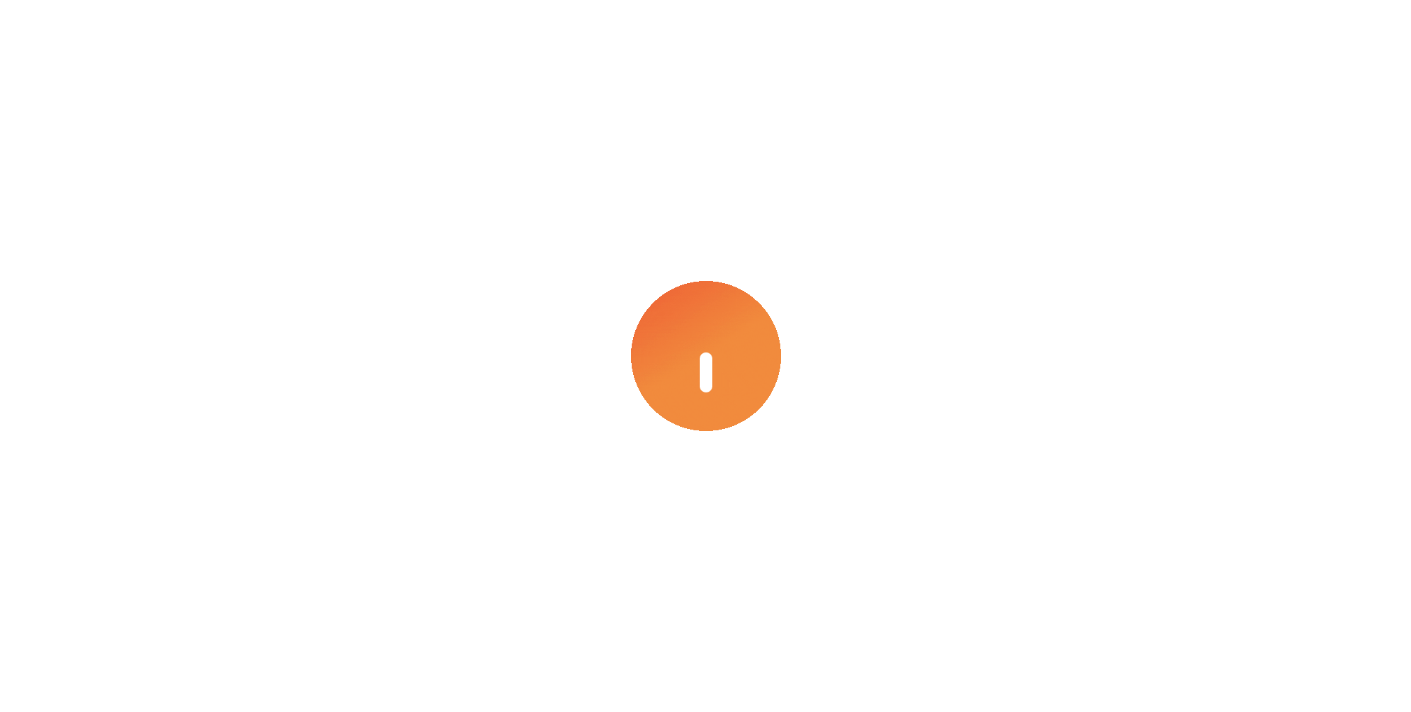scroll, scrollTop: 0, scrollLeft: 0, axis: both 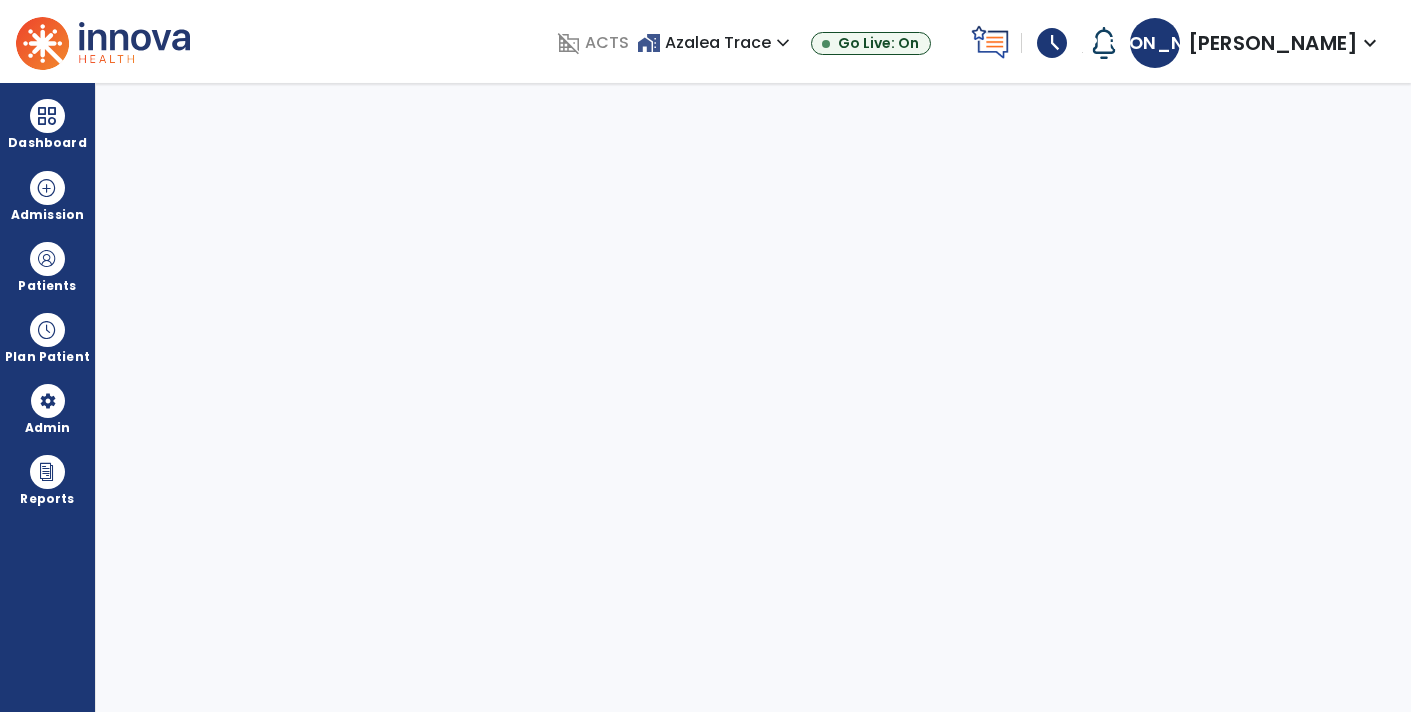 select on "****" 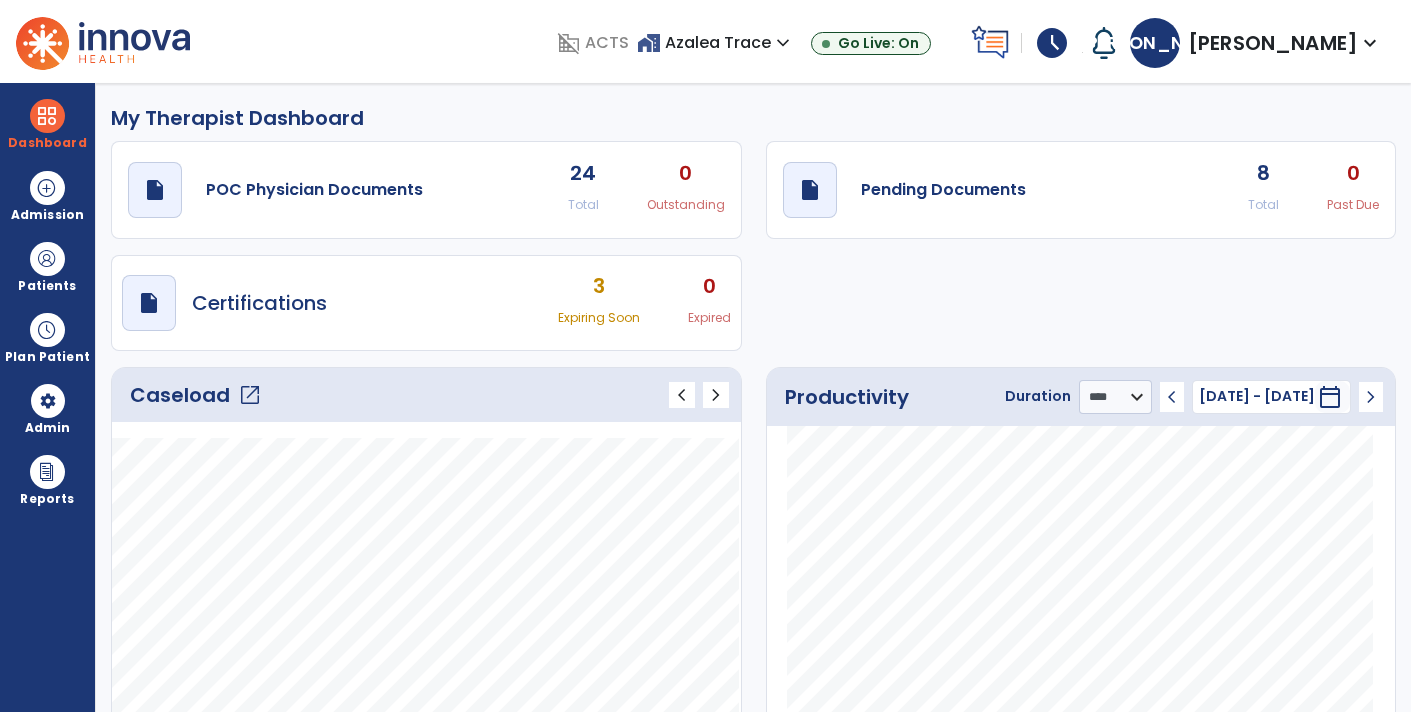 click on "schedule" at bounding box center [1052, 43] 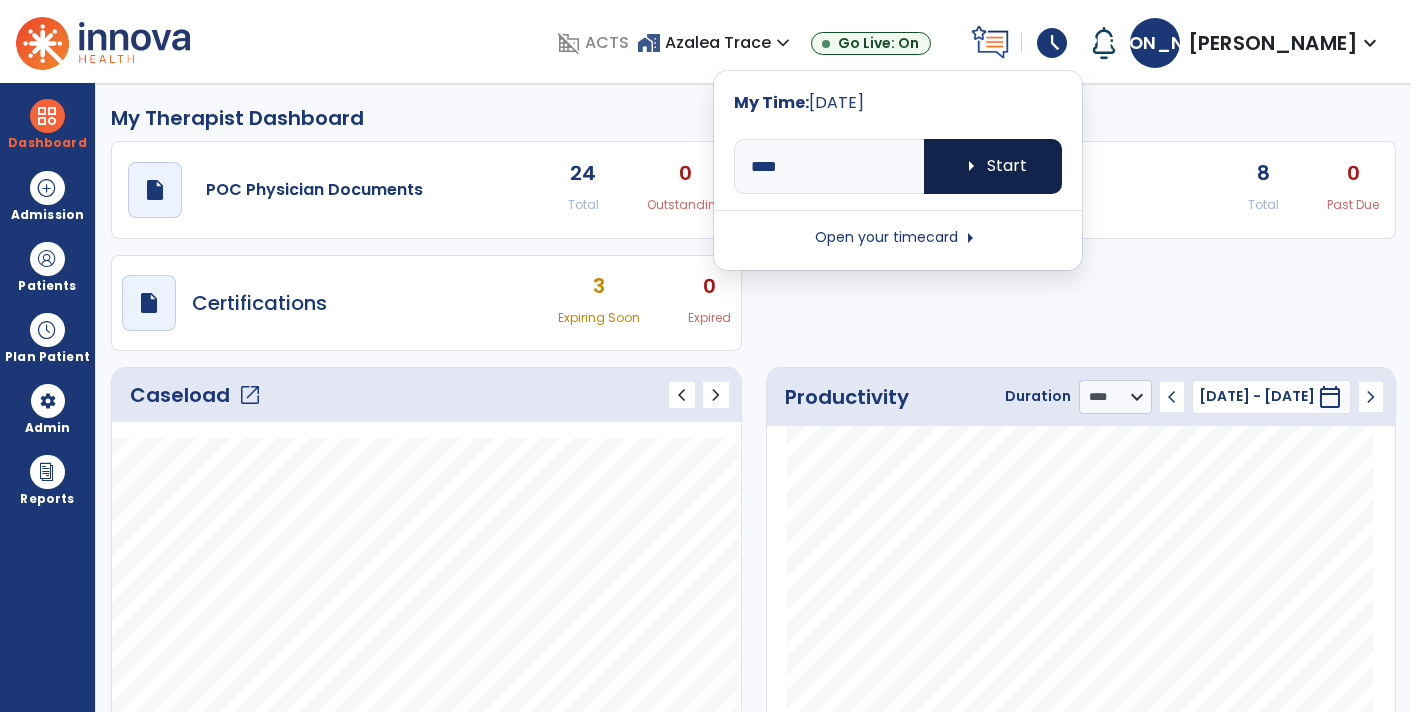 click on "arrow_right  Start" at bounding box center (993, 166) 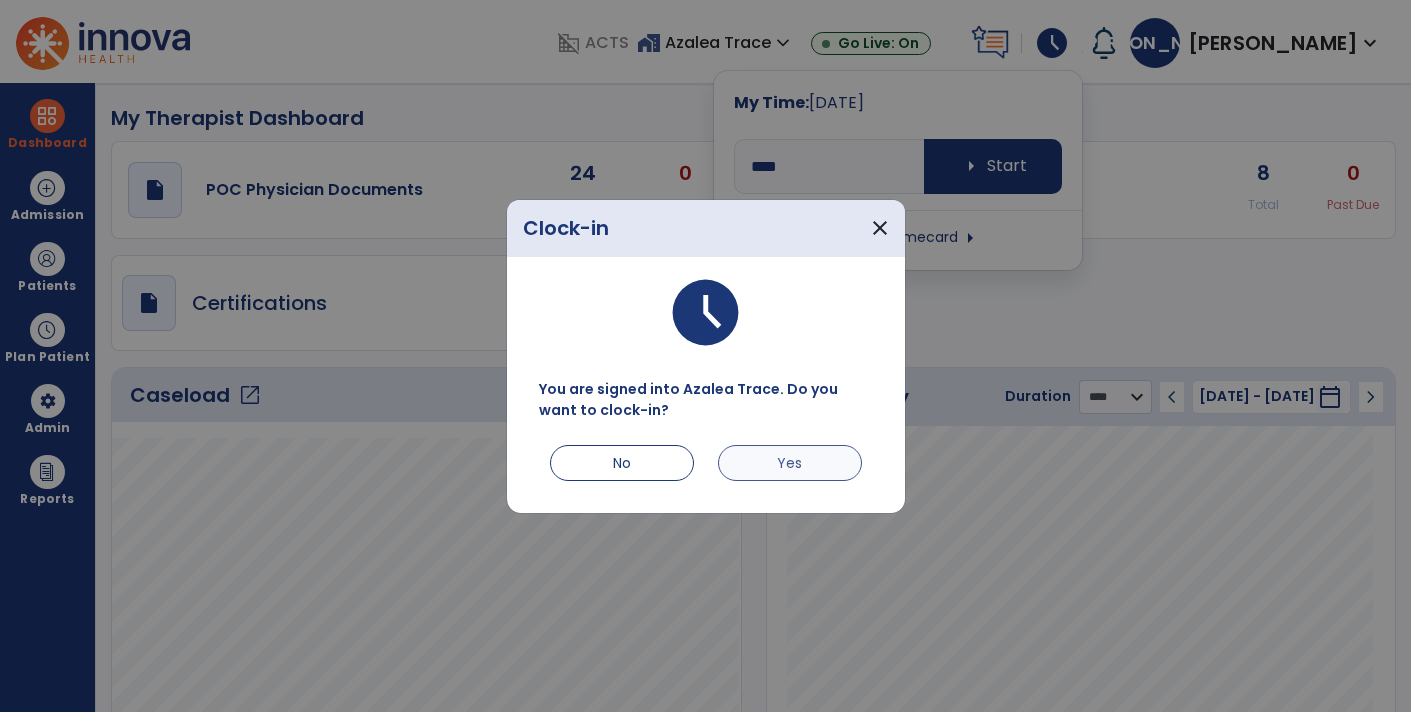 click on "Yes" at bounding box center (790, 463) 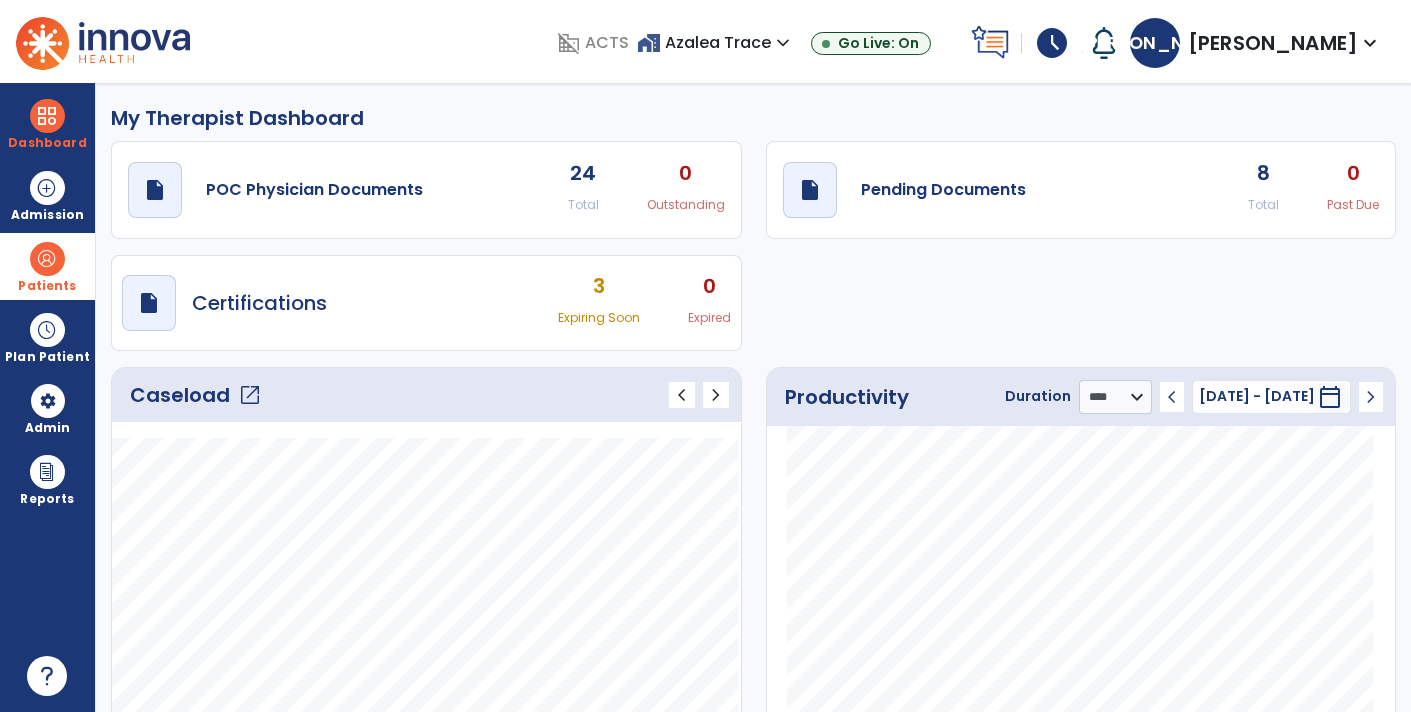 click on "Patients" at bounding box center [47, 286] 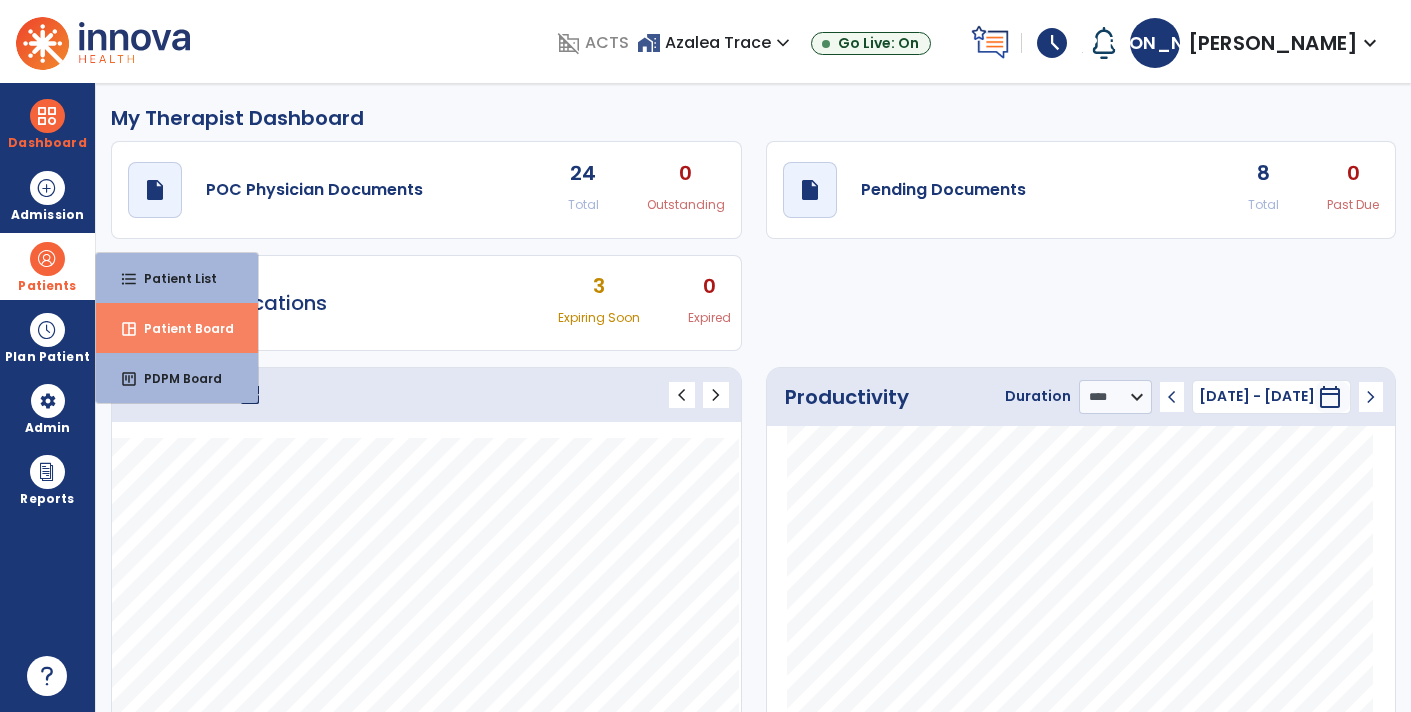 click on "Patient Board" at bounding box center [181, 328] 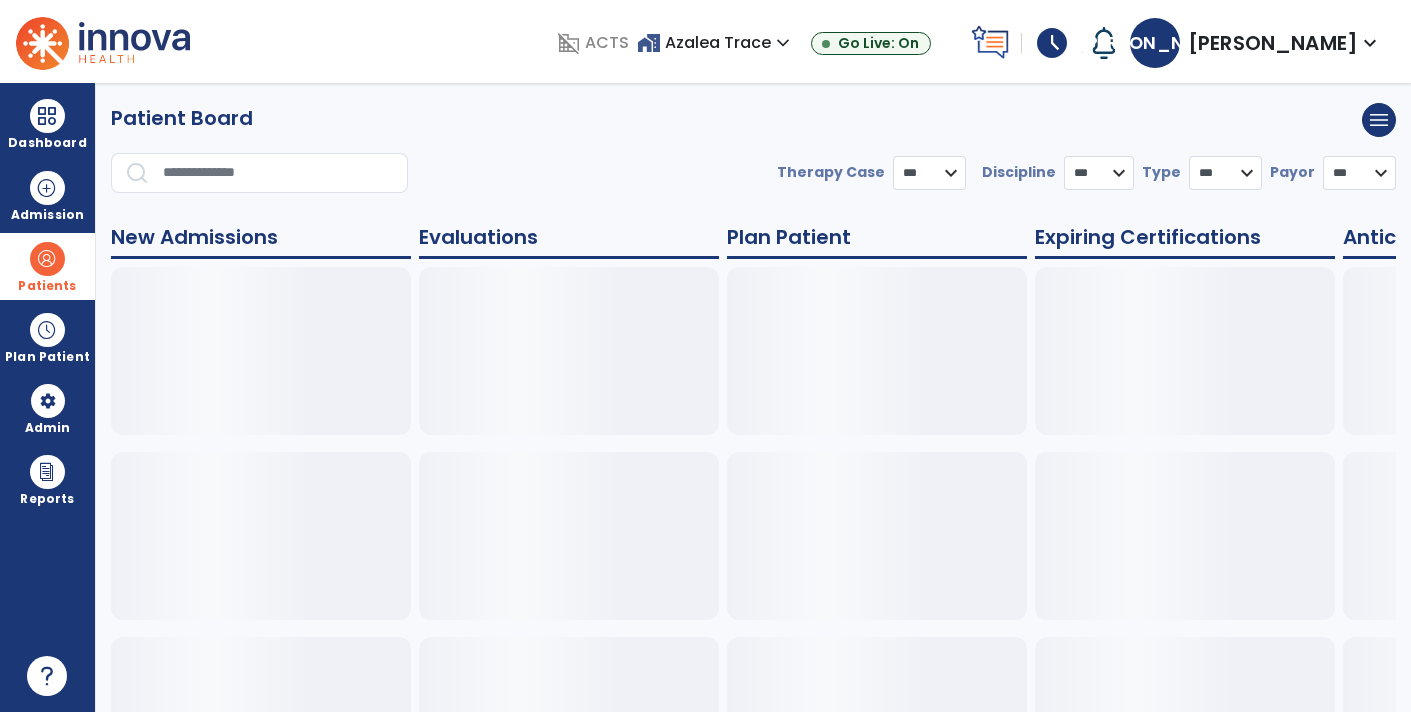 select on "***" 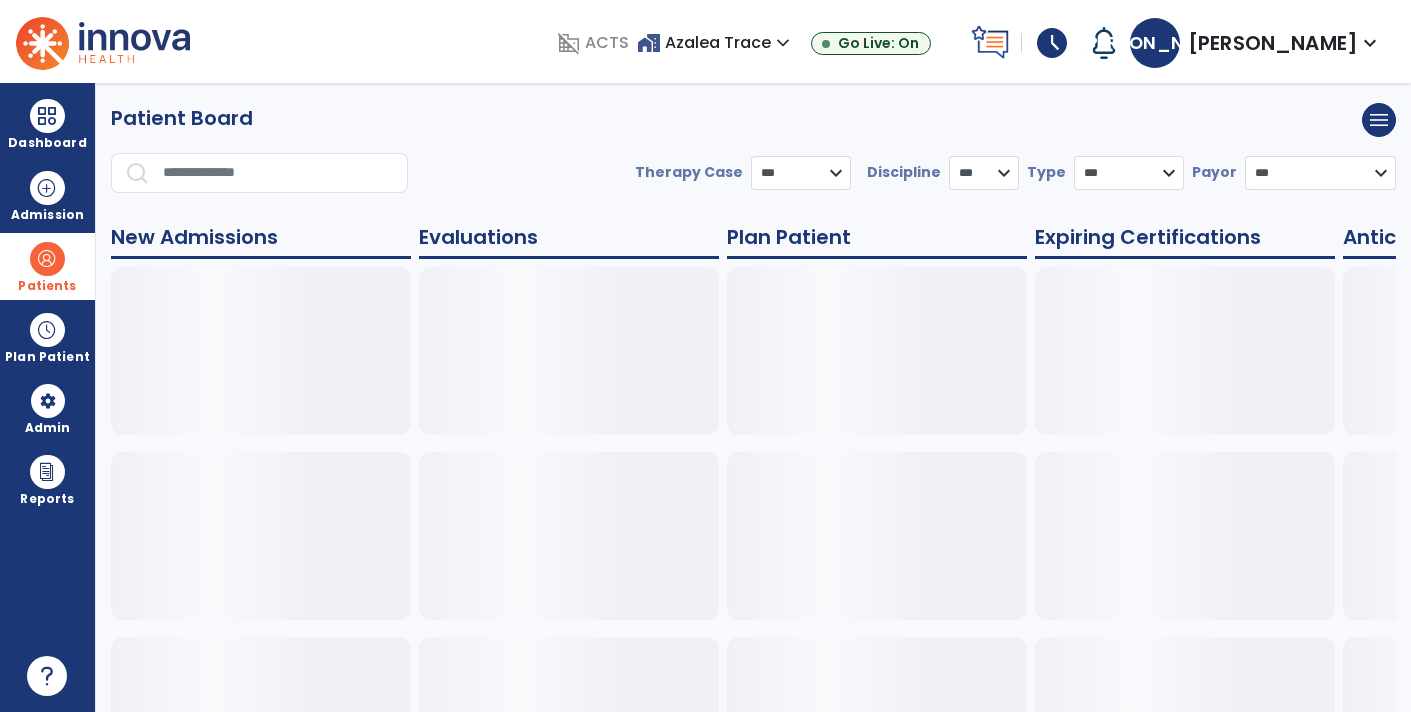 click at bounding box center (47, 259) 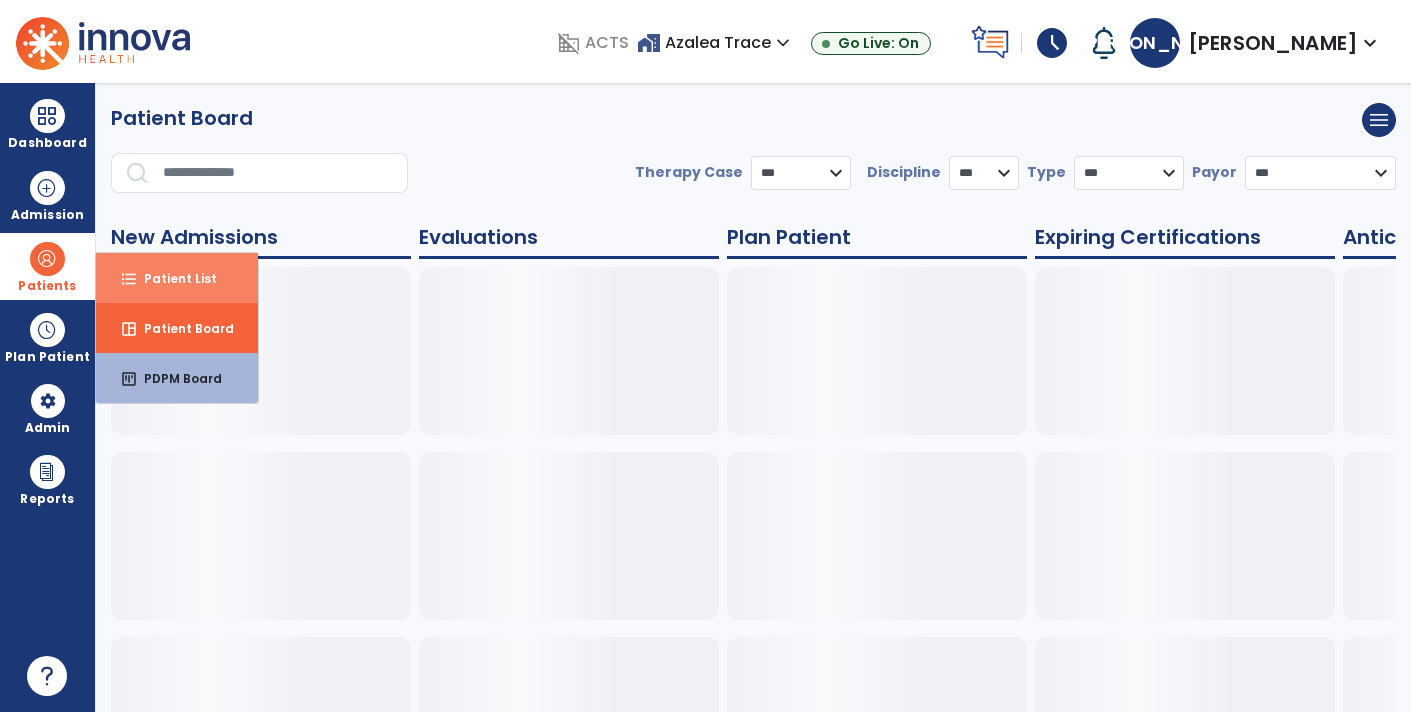 click on "Patient List" at bounding box center (172, 278) 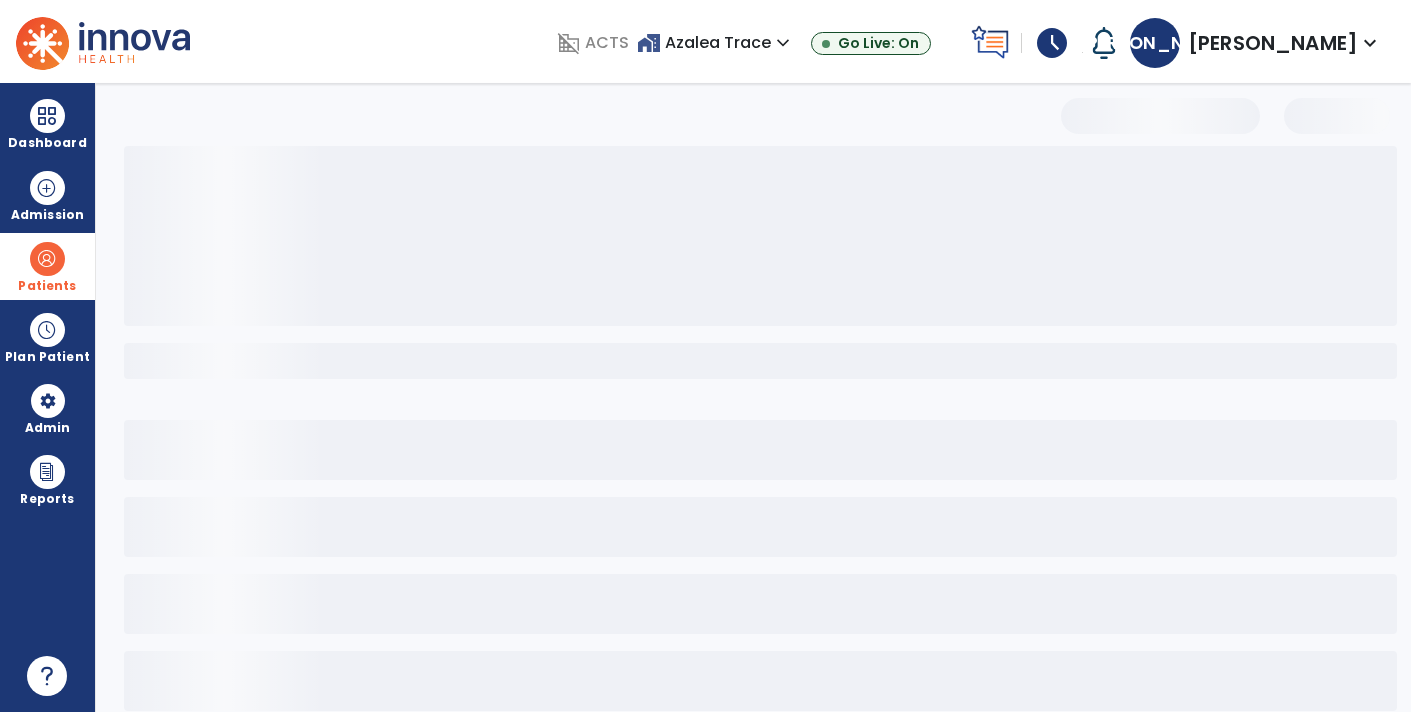 select on "***" 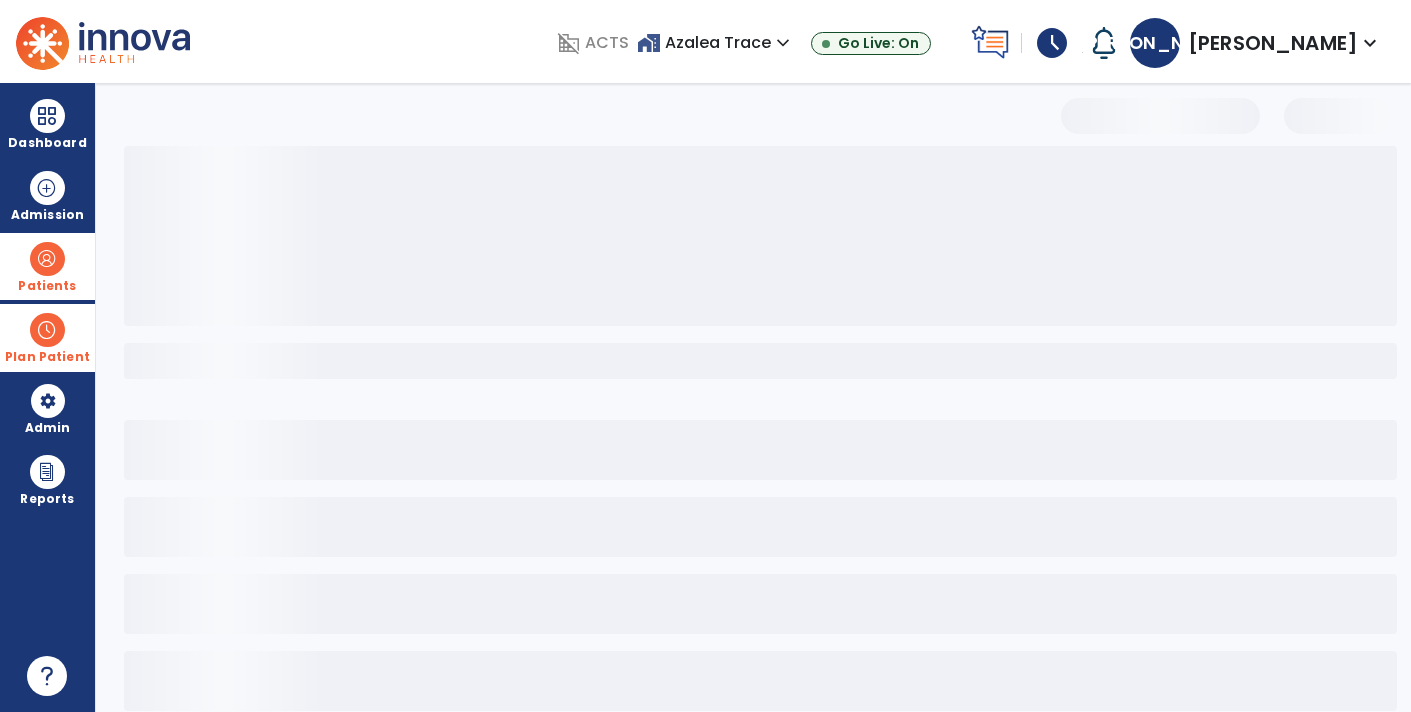 click on "Plan Patient" at bounding box center (47, 286) 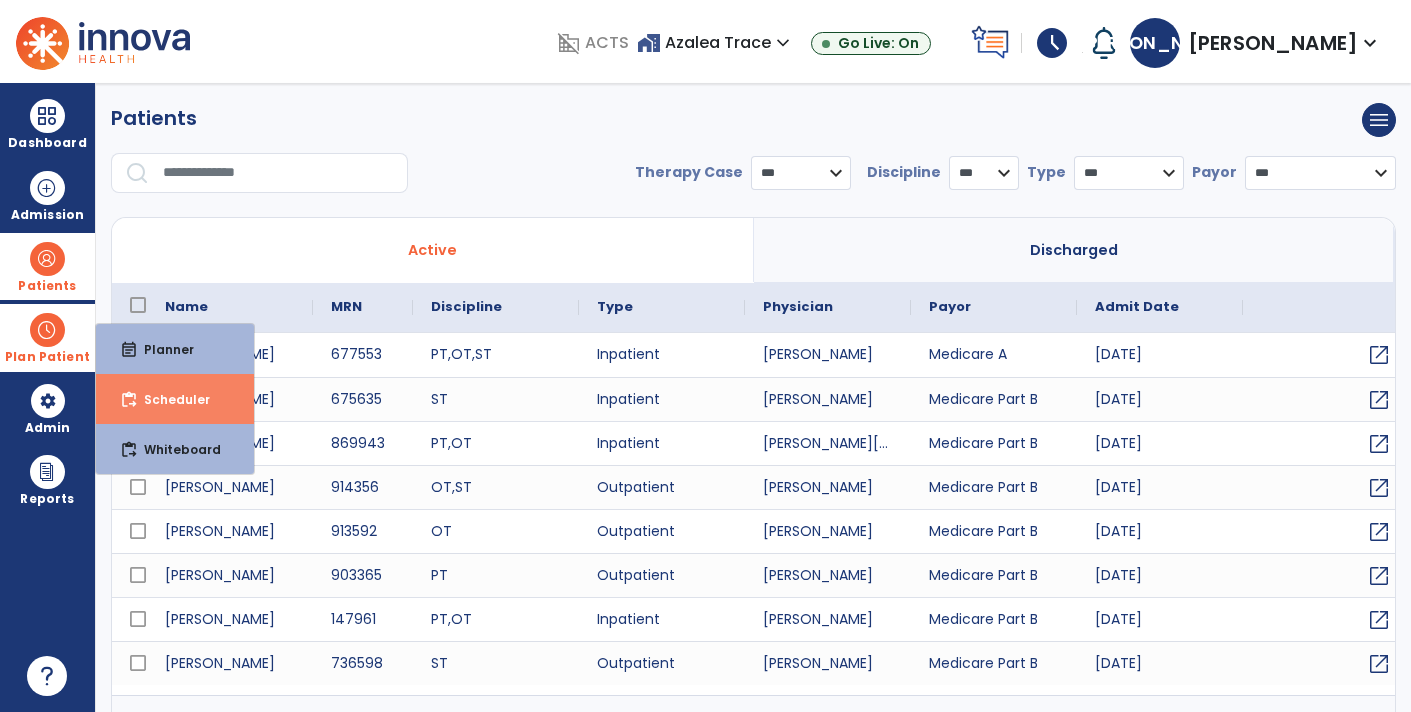 click on "content_paste_go  Scheduler" at bounding box center [175, 399] 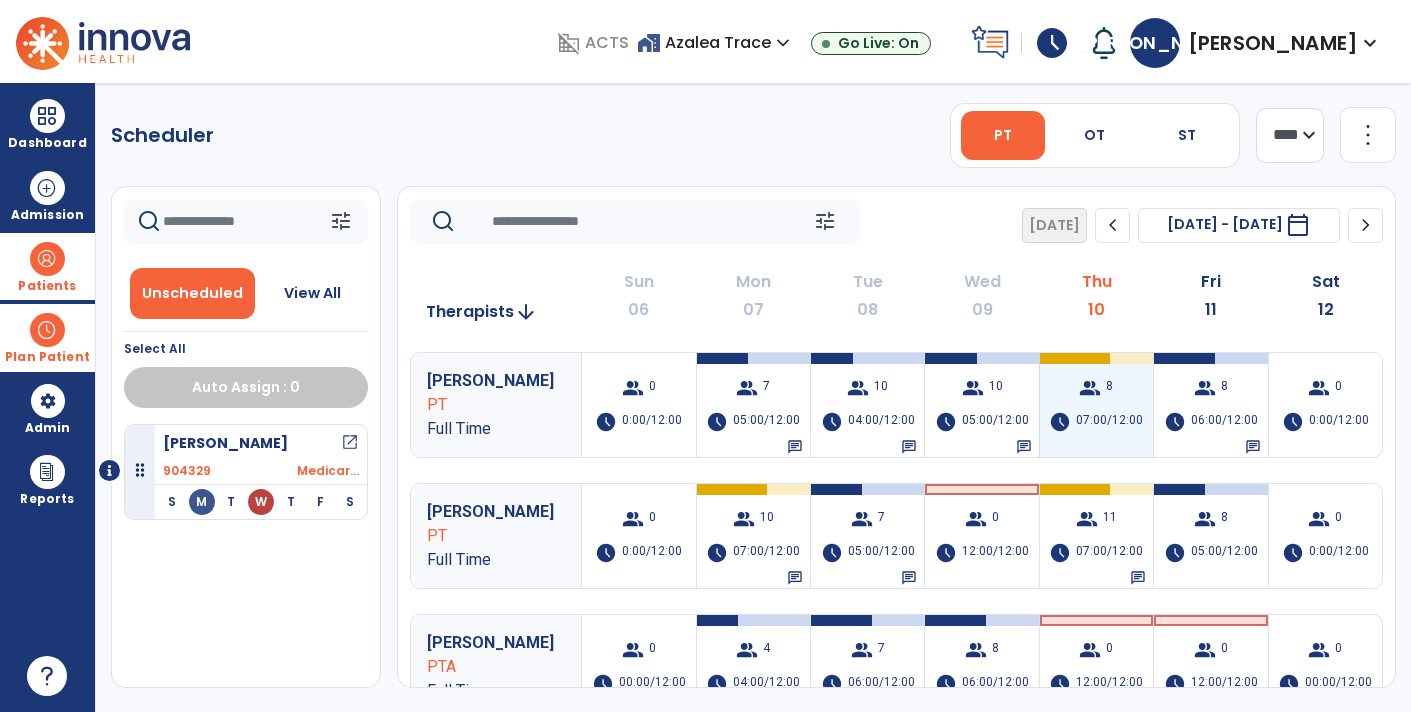 click on "07:00/12:00" at bounding box center (1109, 422) 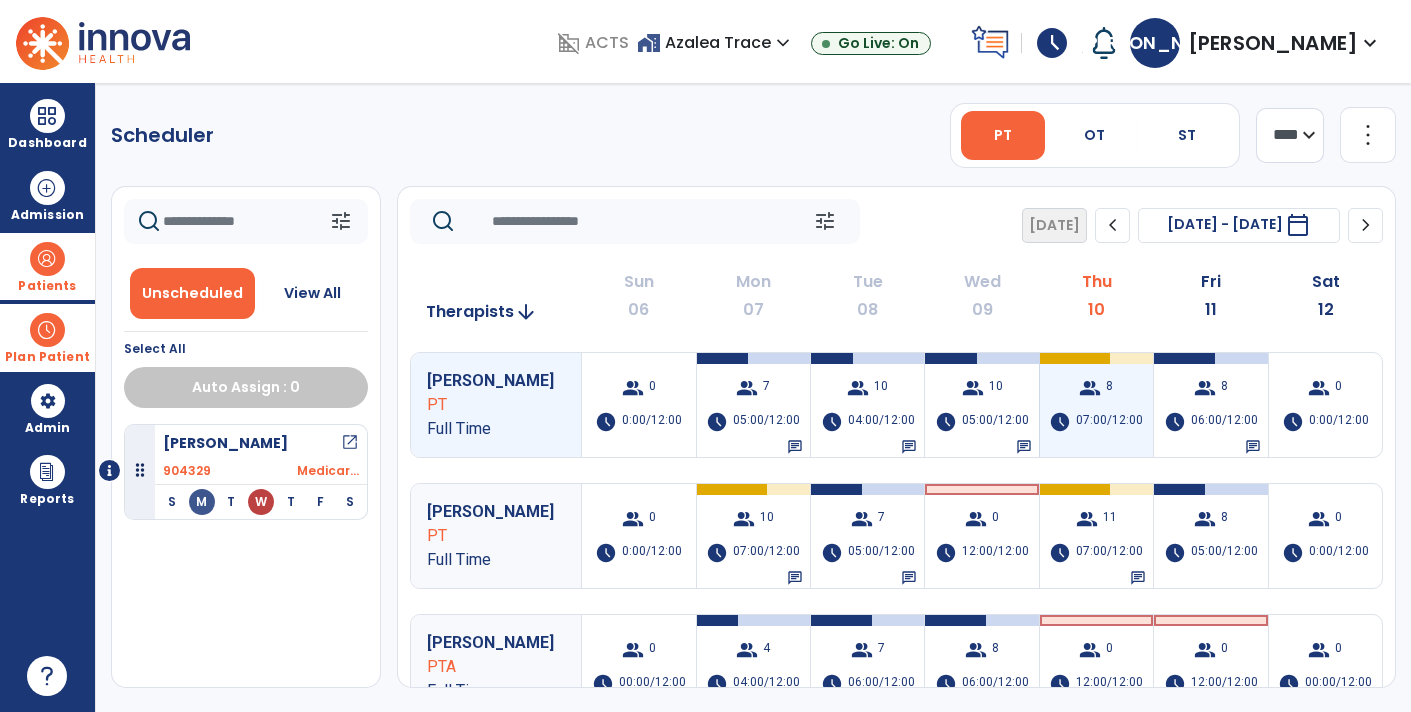click on "07:00/12:00" at bounding box center (1109, 422) 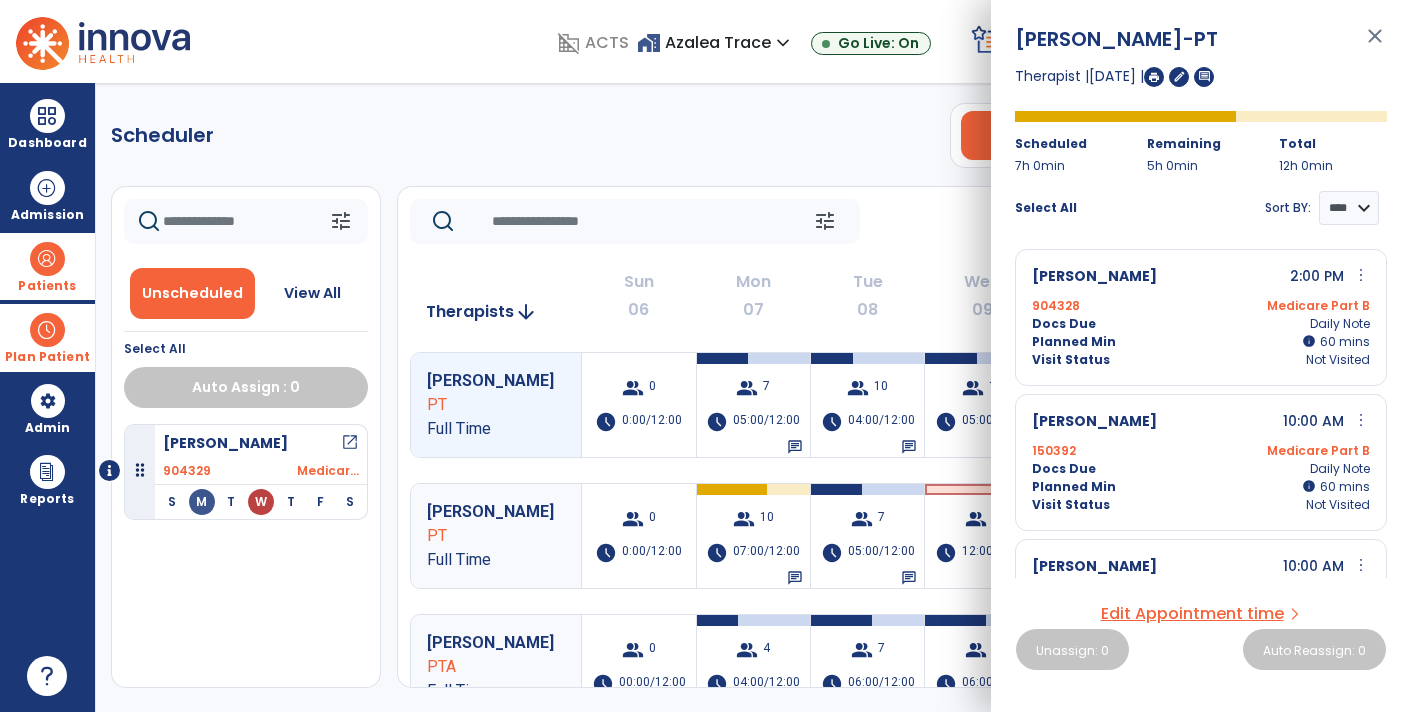 click on "Edit Appointment time" at bounding box center [1192, 614] 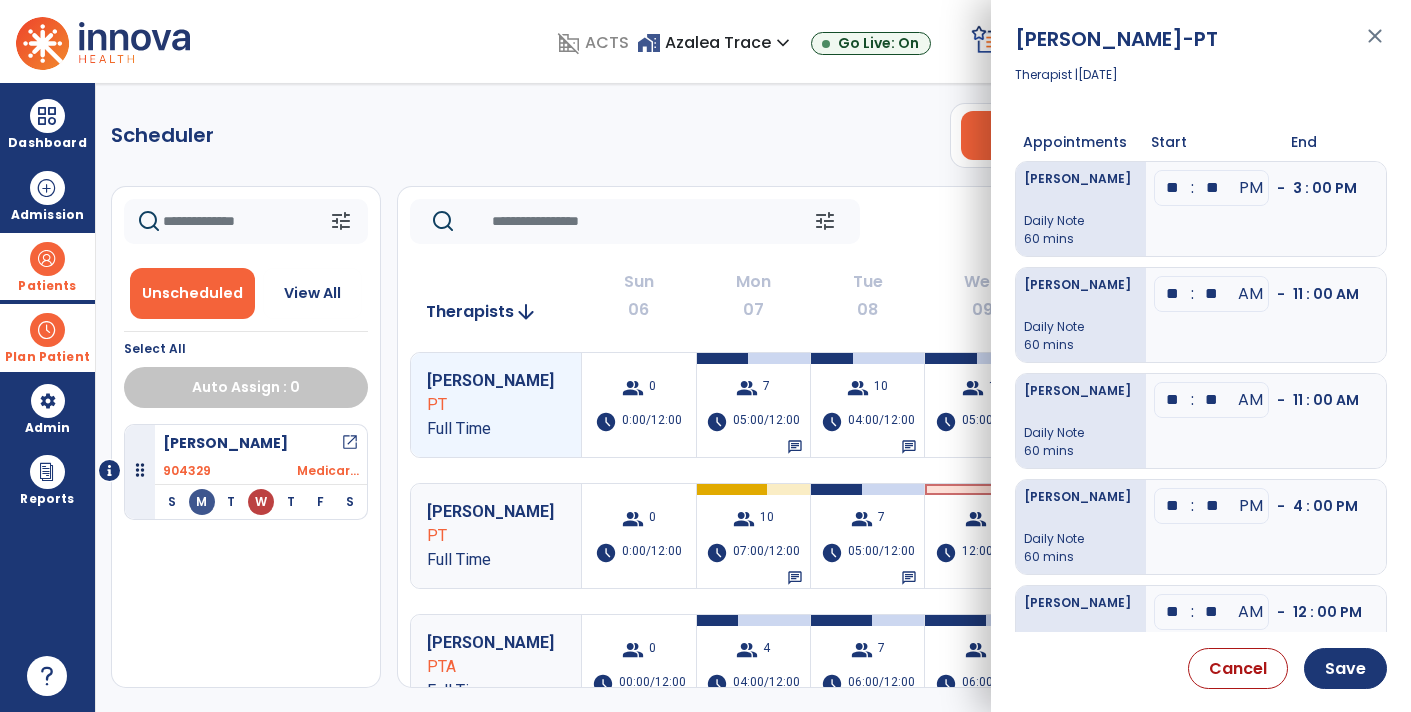 scroll, scrollTop: 267, scrollLeft: 0, axis: vertical 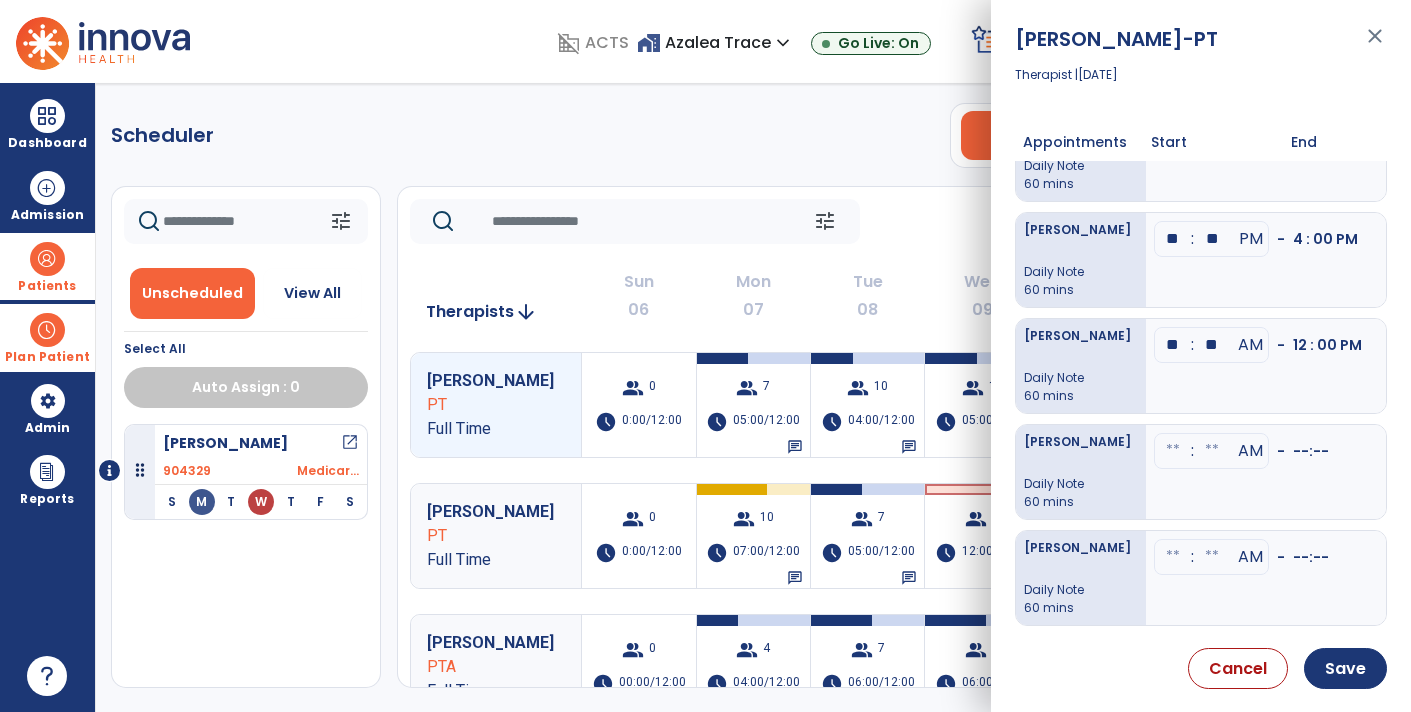 click at bounding box center (1173, -79) 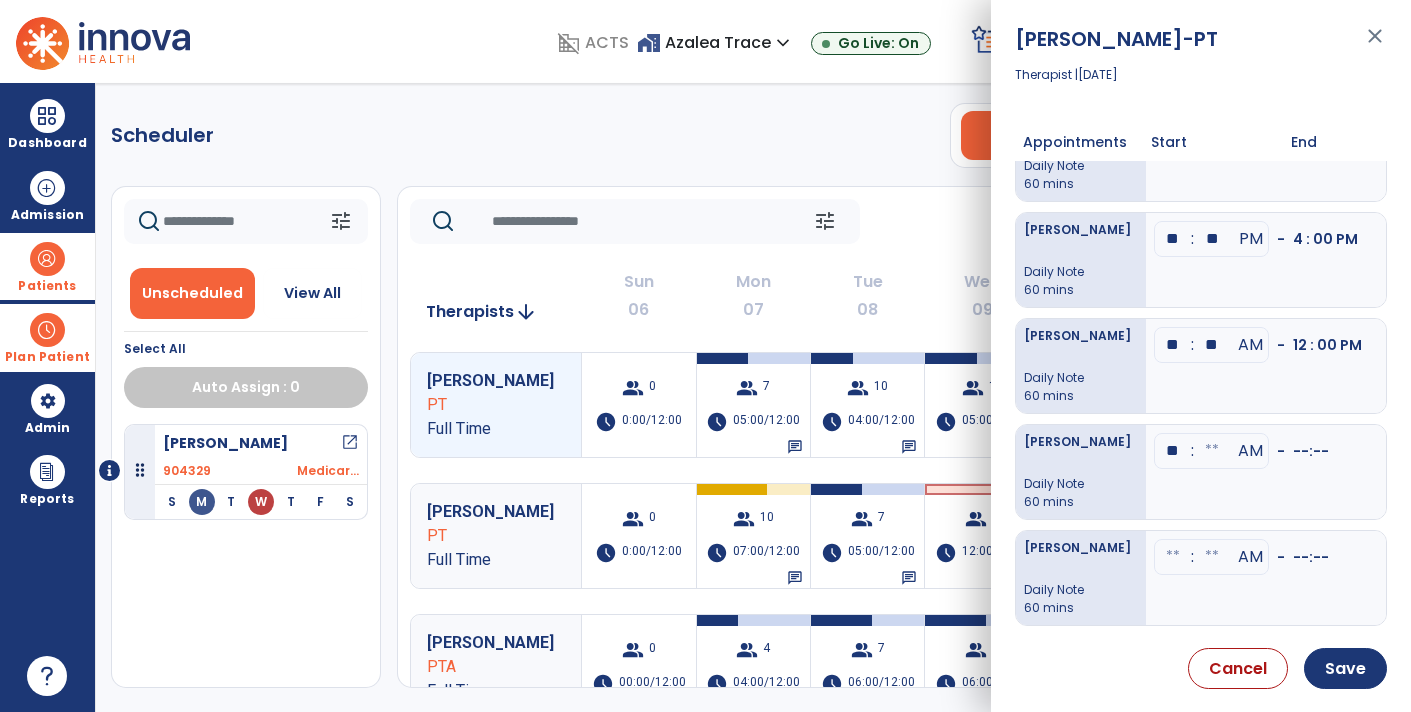 type on "**" 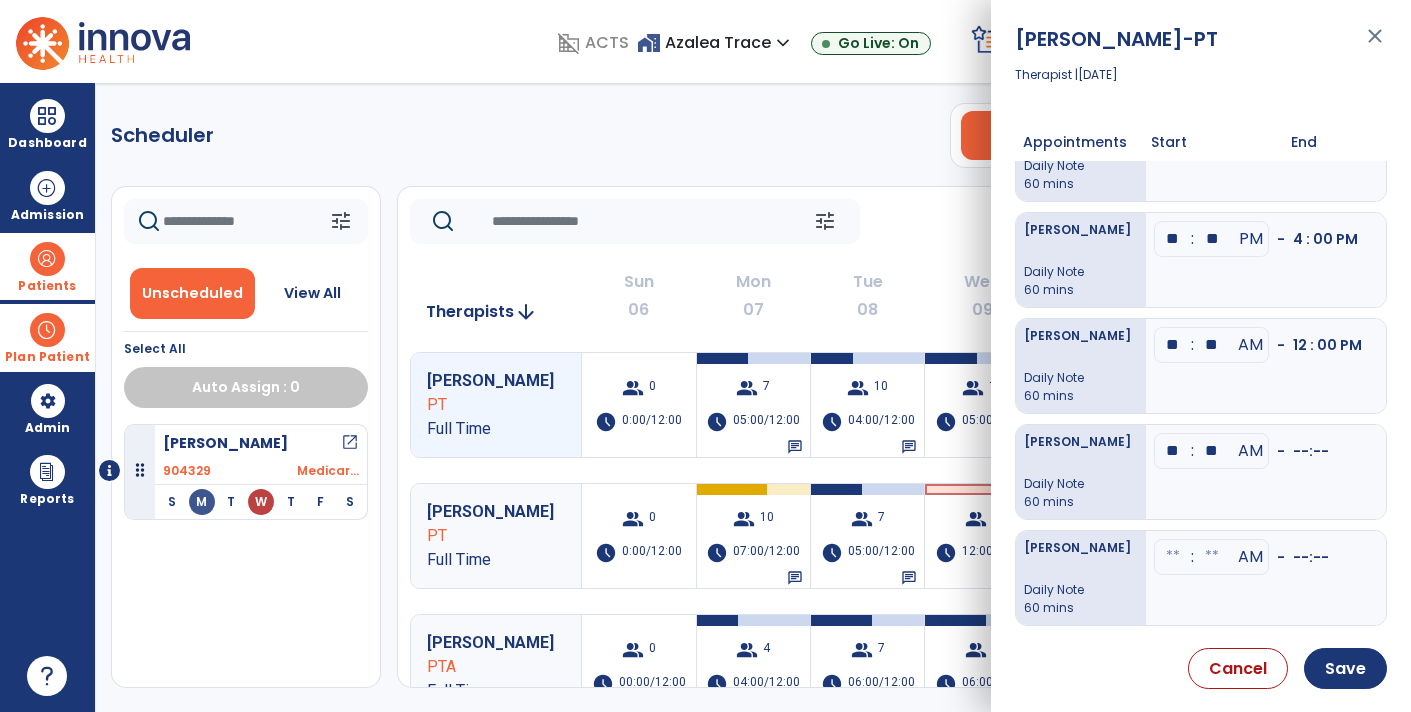 type on "**" 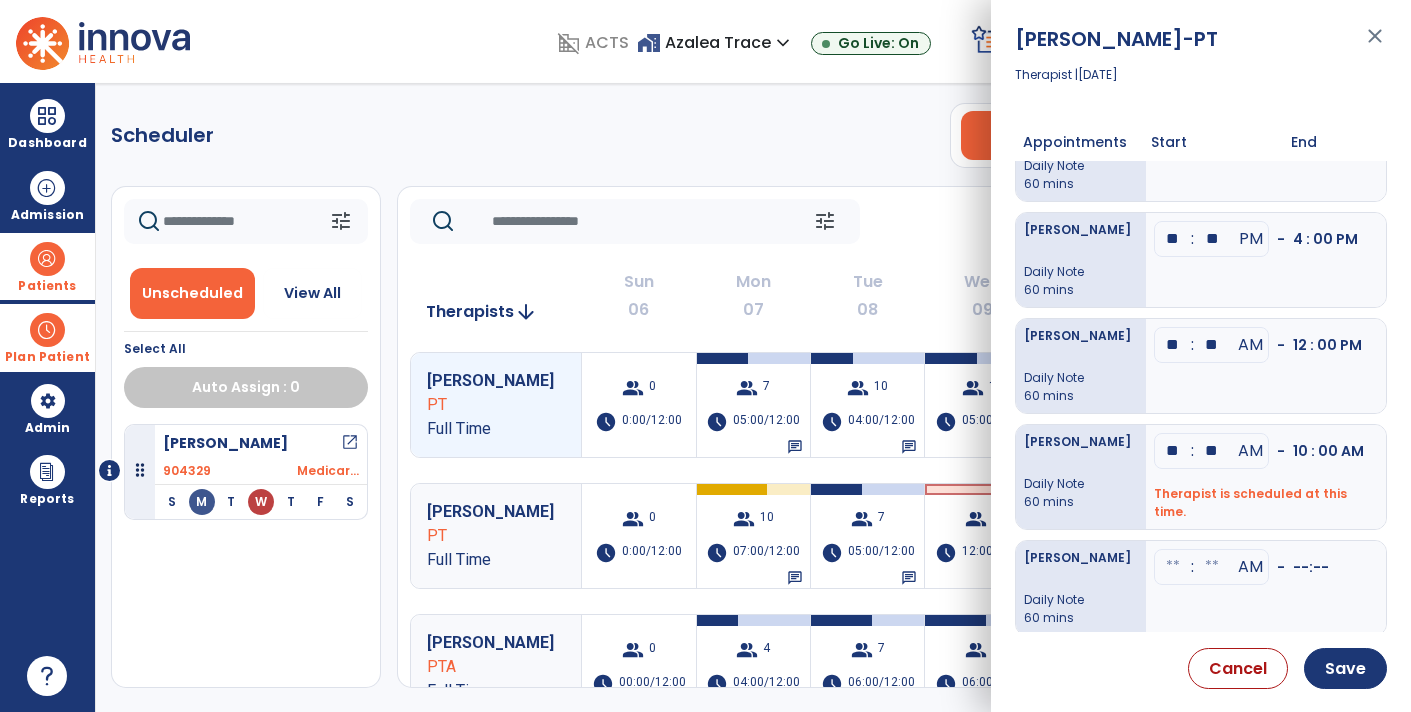 click at bounding box center (1173, -79) 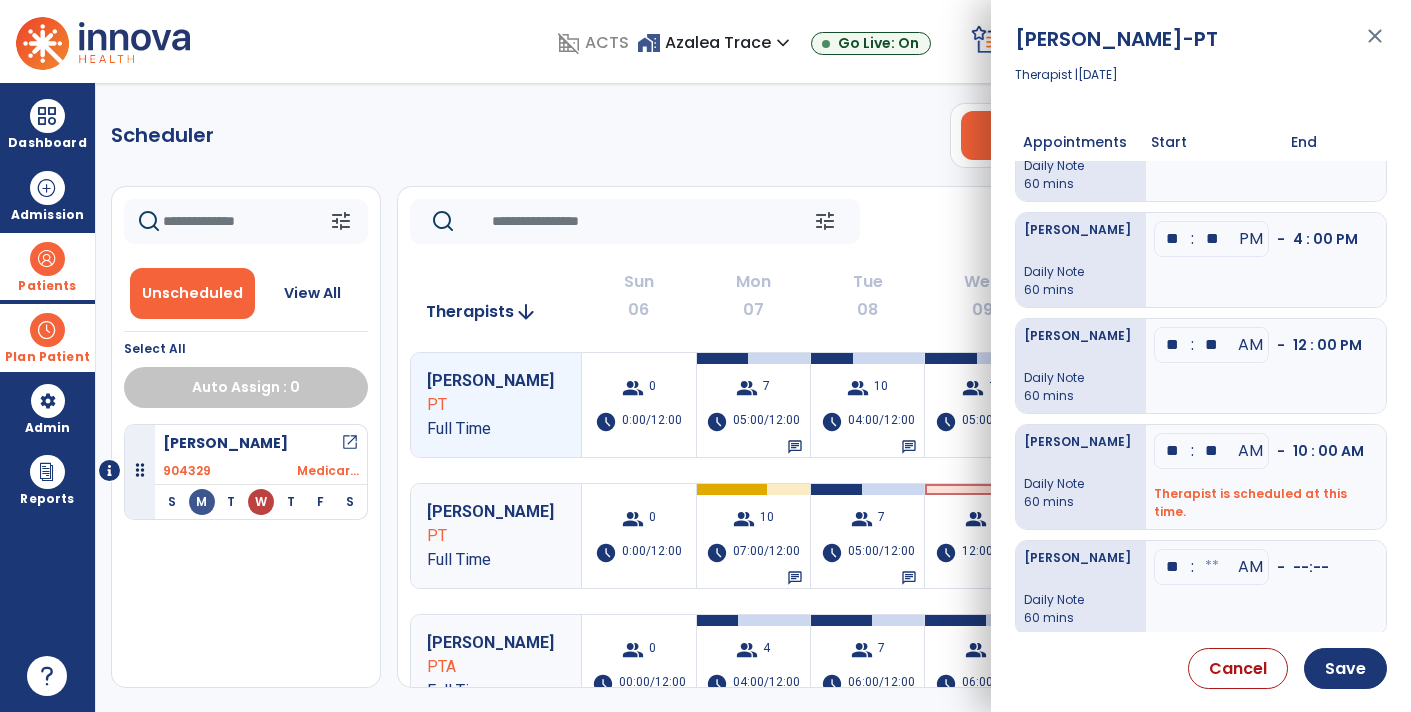 type on "**" 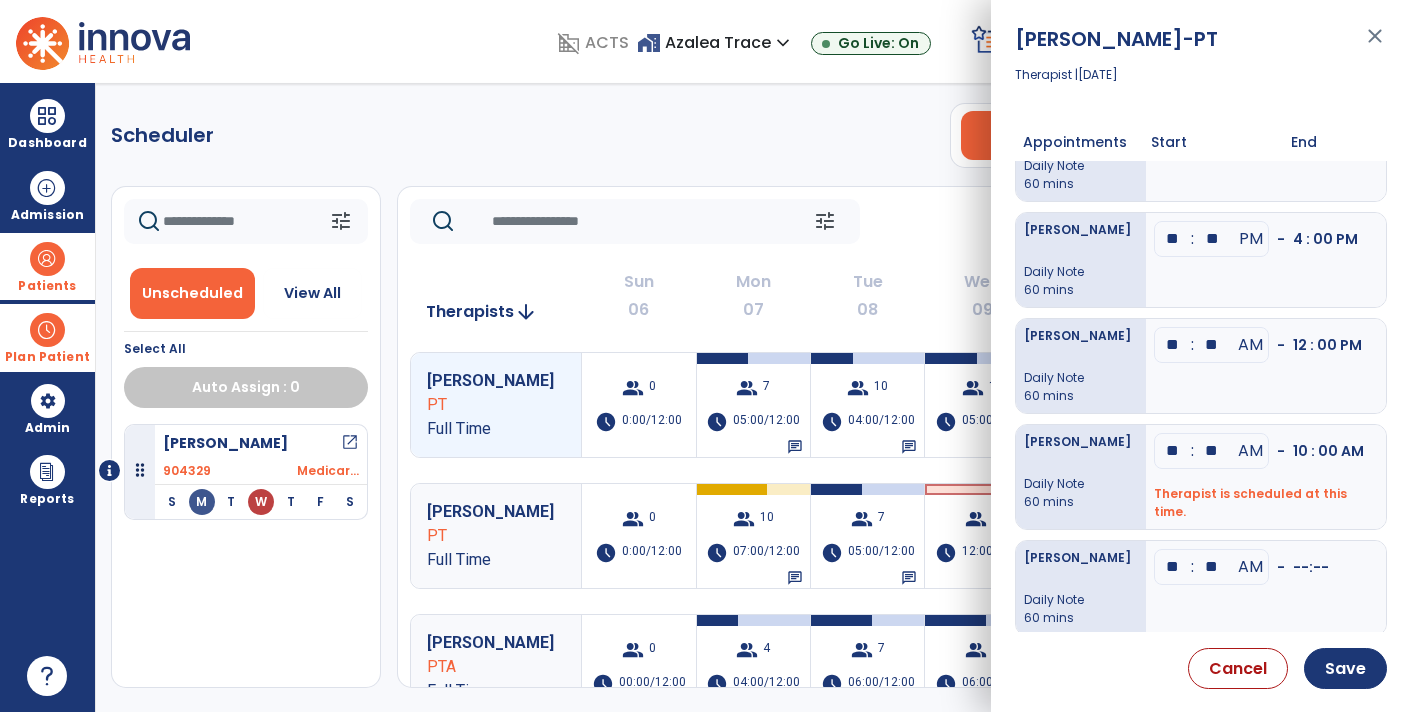 type on "**" 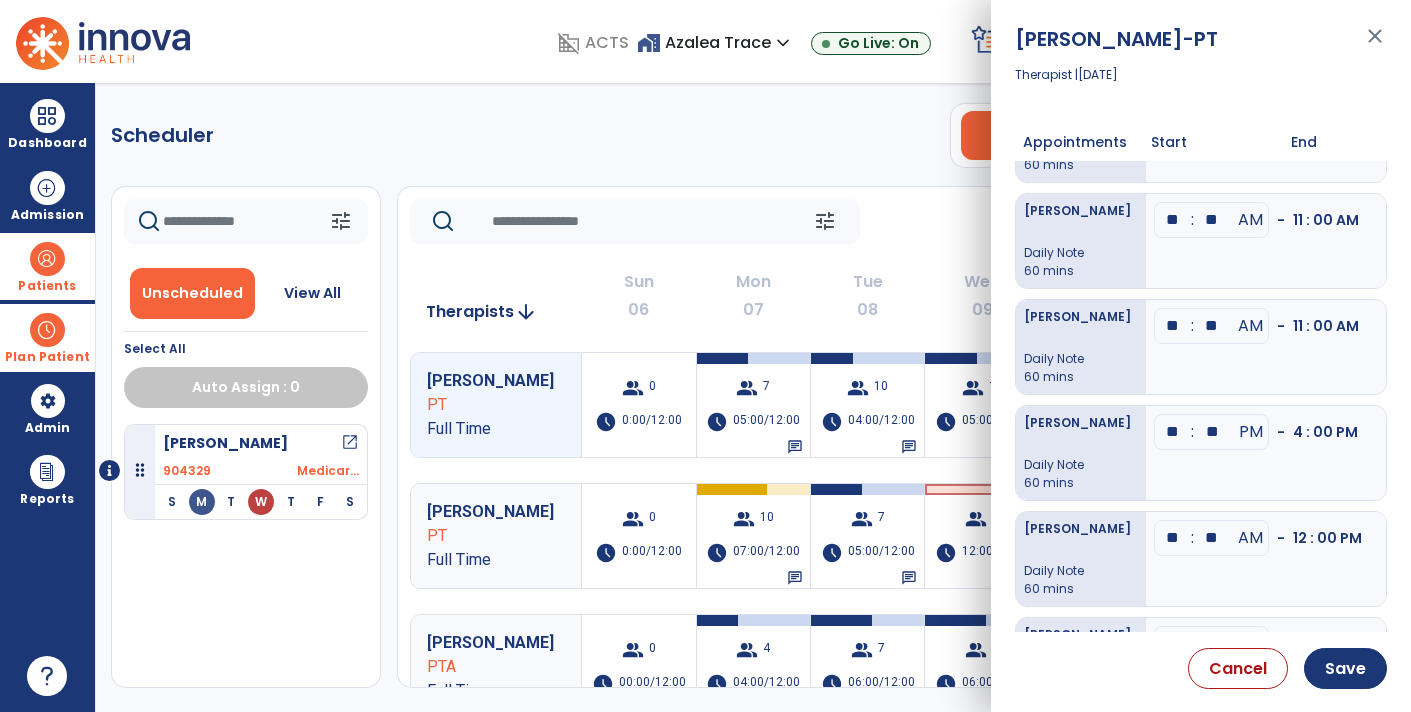 scroll, scrollTop: 0, scrollLeft: 0, axis: both 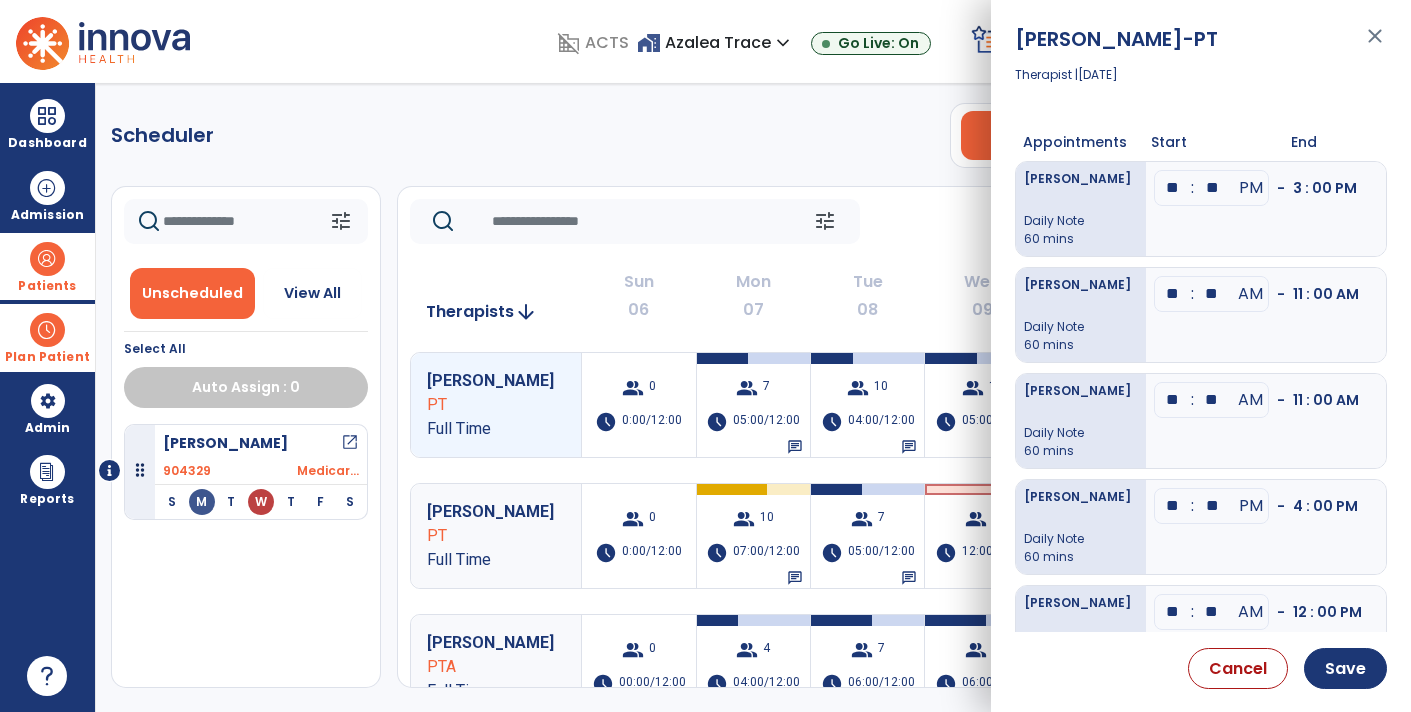 click on "**" at bounding box center [1212, 188] 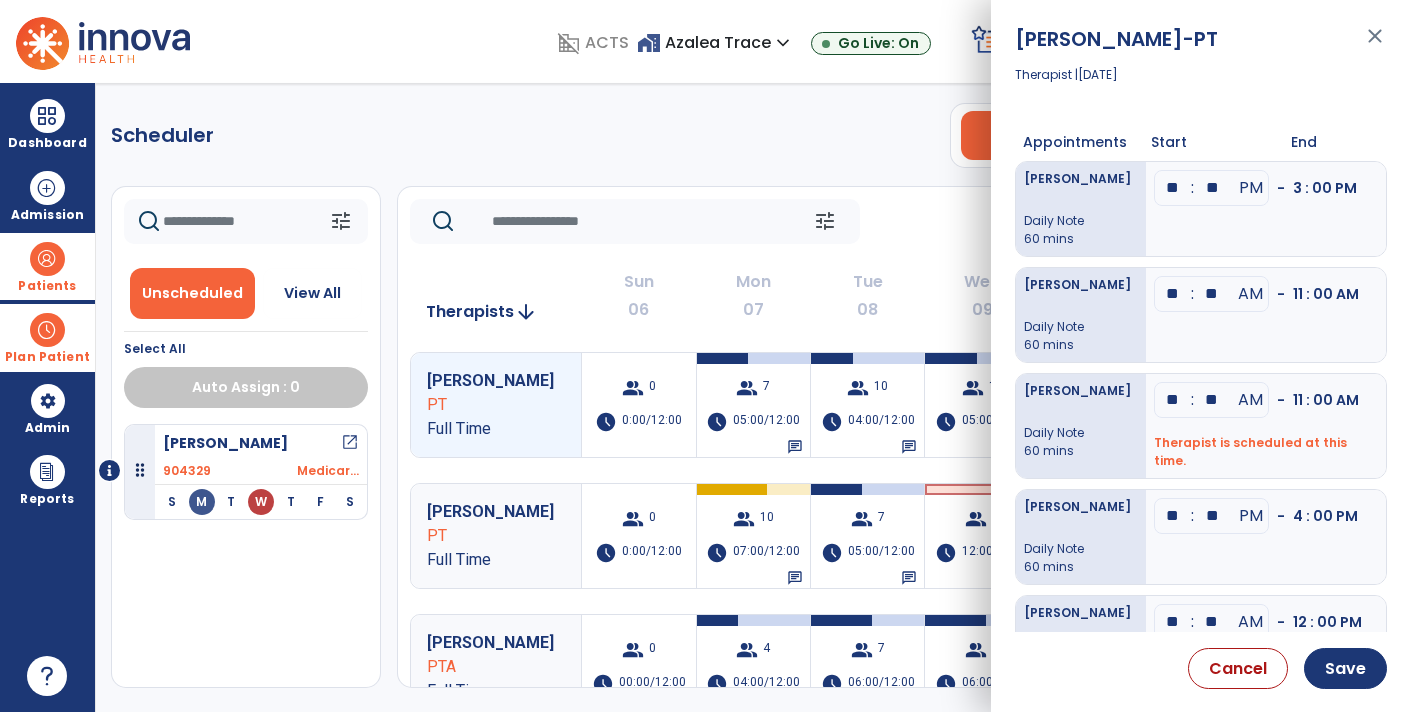 click on "**" at bounding box center [1173, 400] 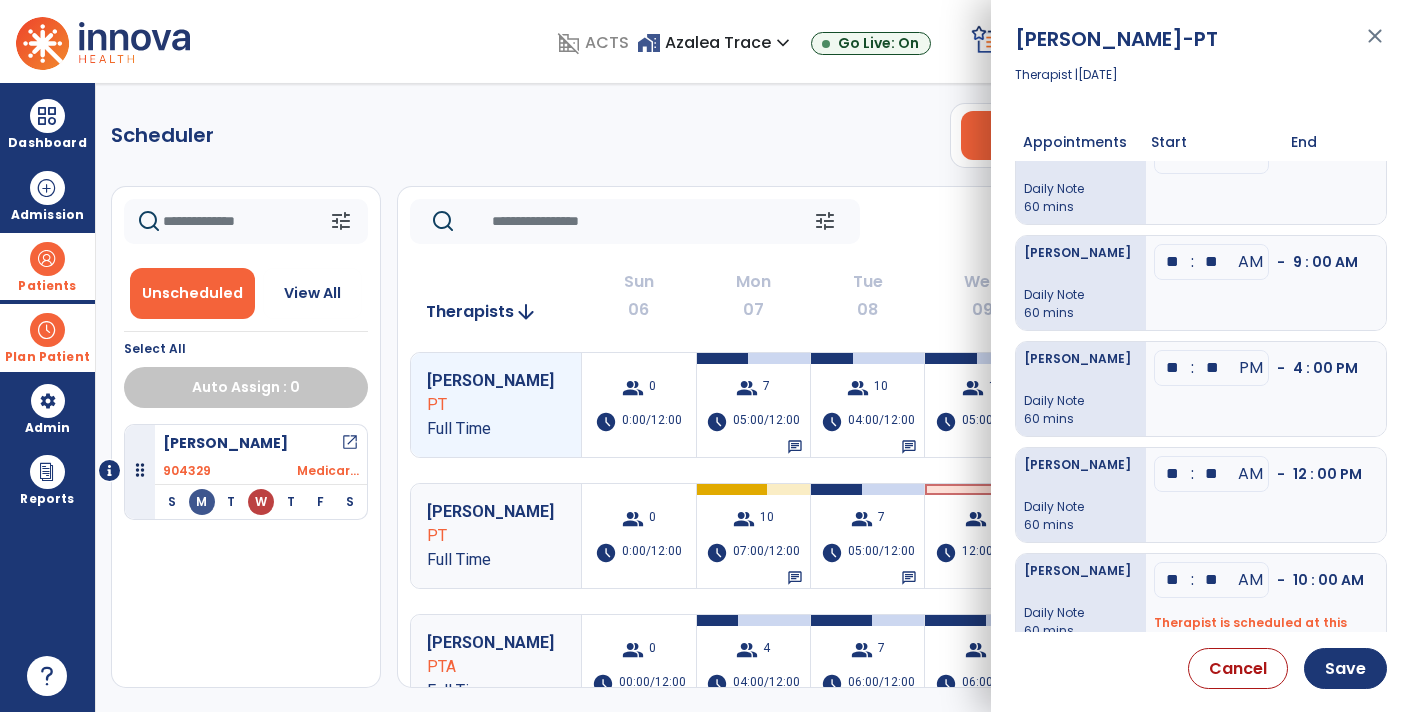 click on "**" at bounding box center [1173, 50] 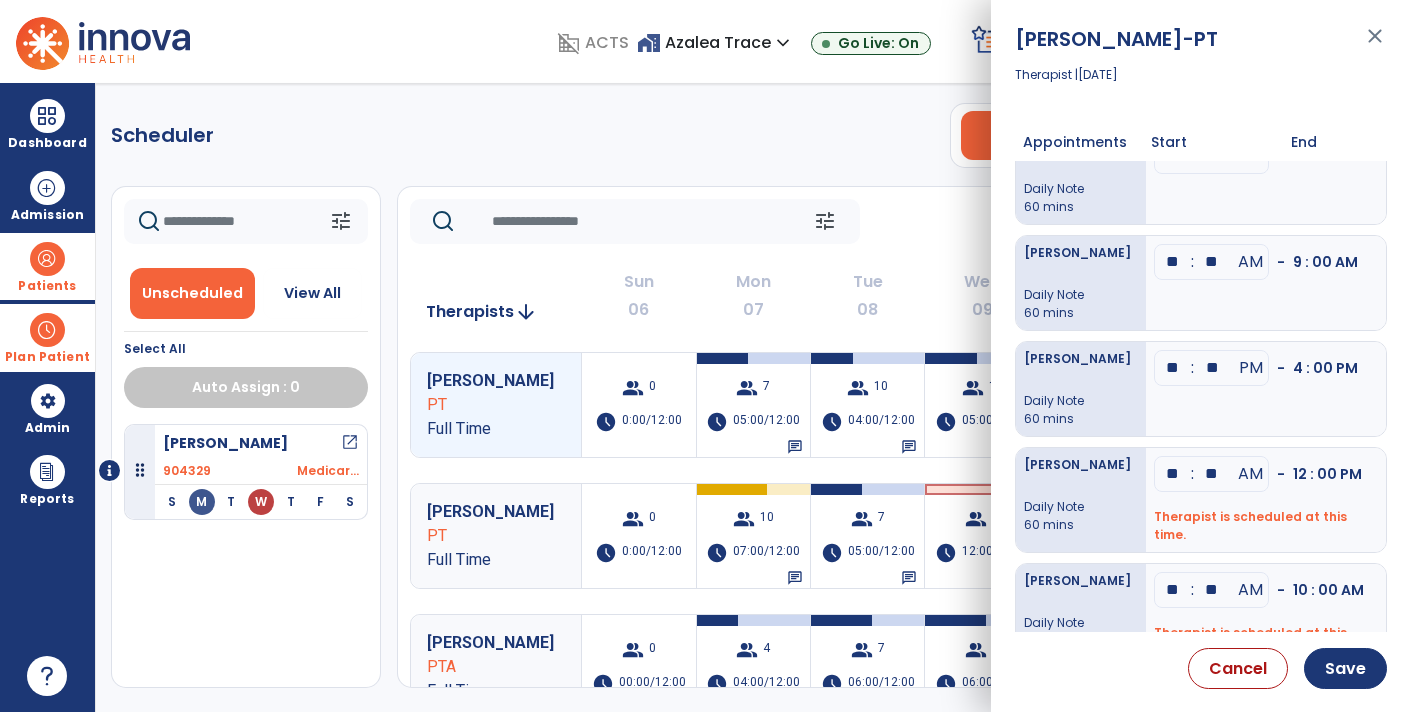 click on "**" at bounding box center (1173, 50) 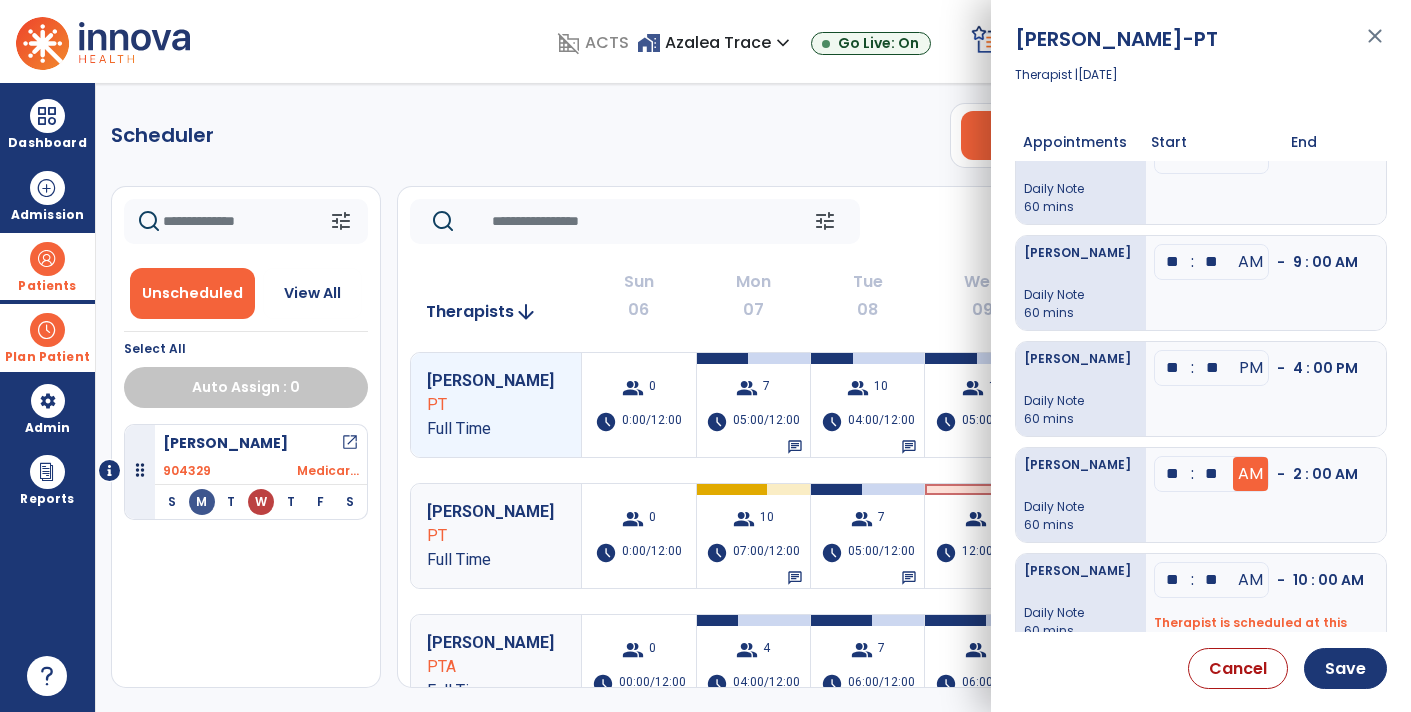 click on "AM" at bounding box center [1250, 262] 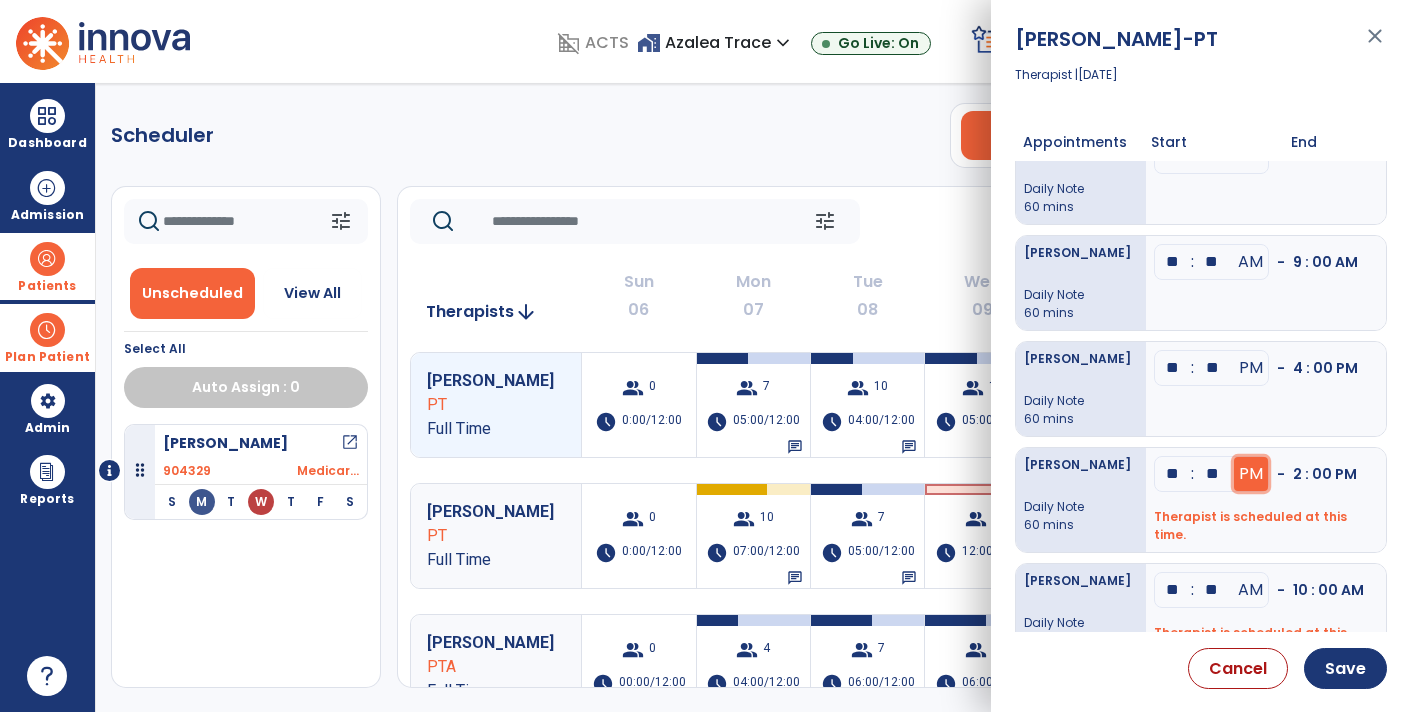 scroll, scrollTop: 0, scrollLeft: 0, axis: both 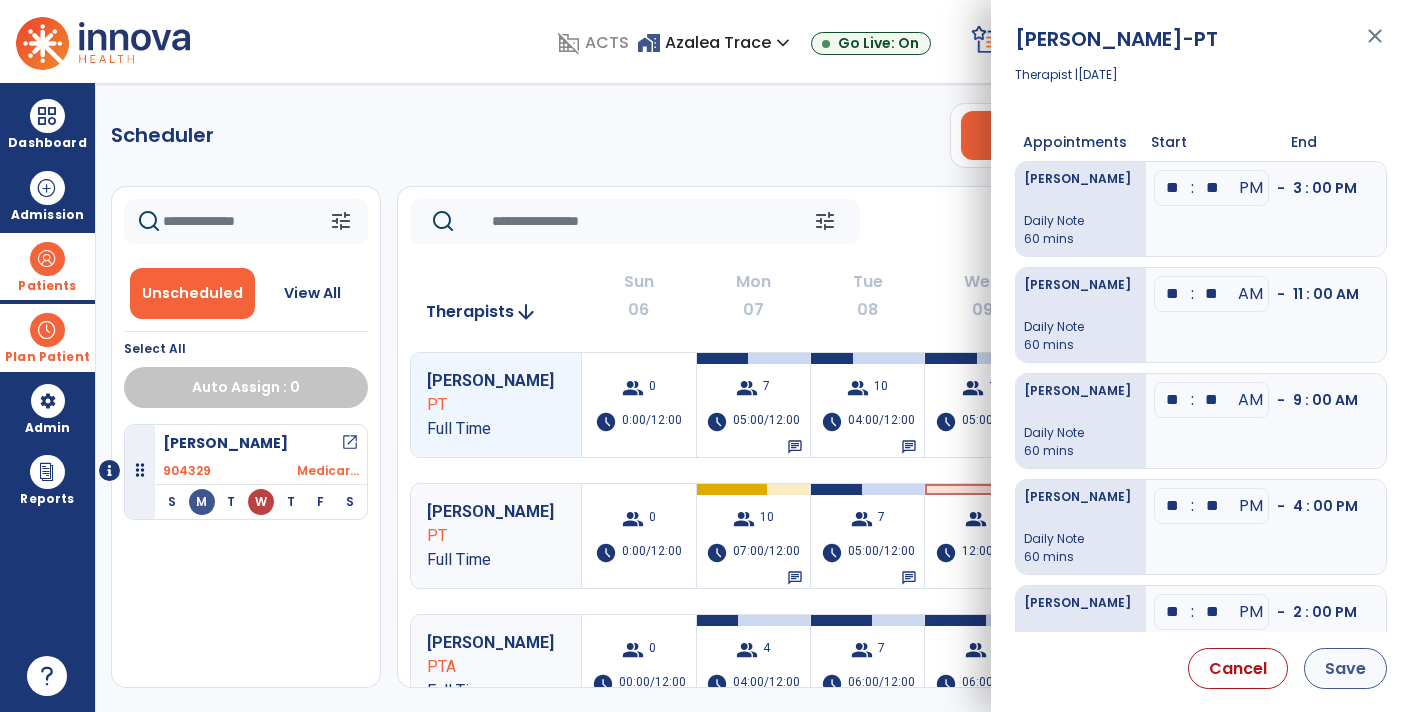 click on "Save" at bounding box center [1345, 668] 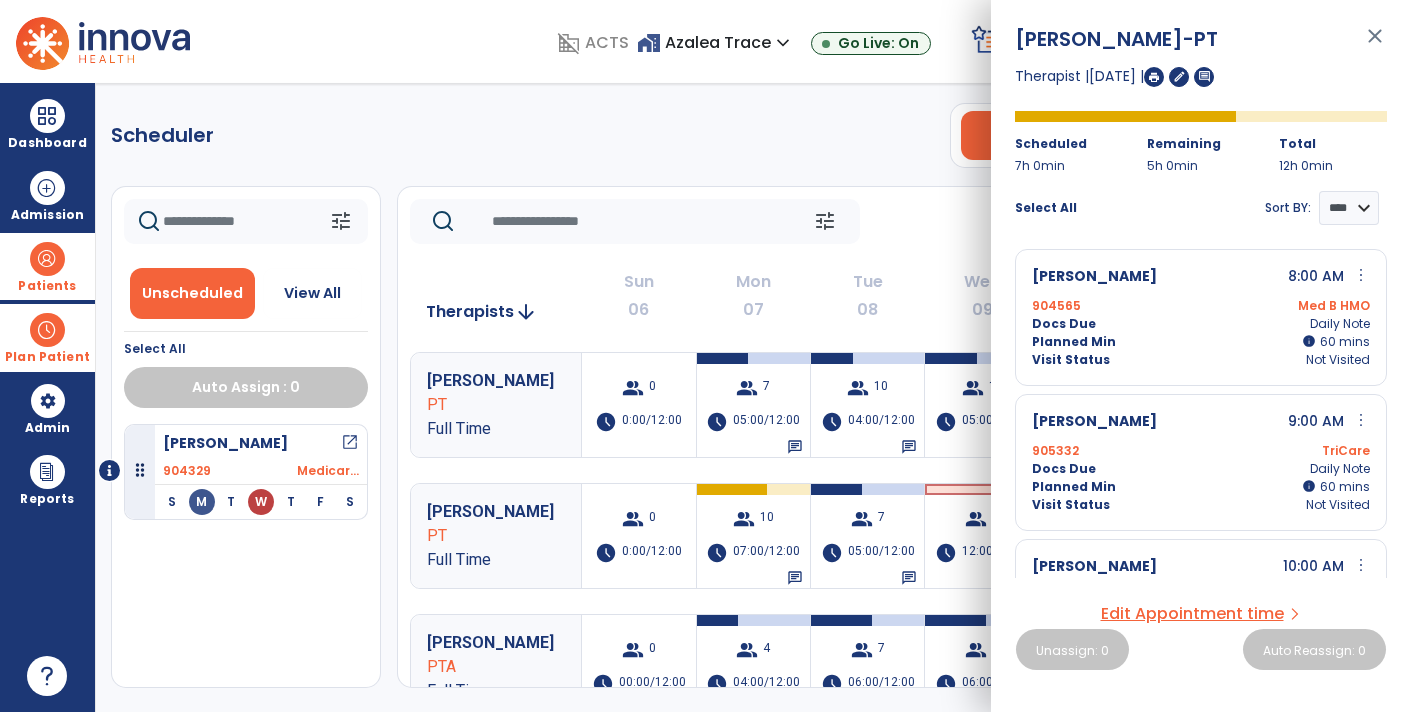 click on "Edit Appointment time" at bounding box center [1192, 614] 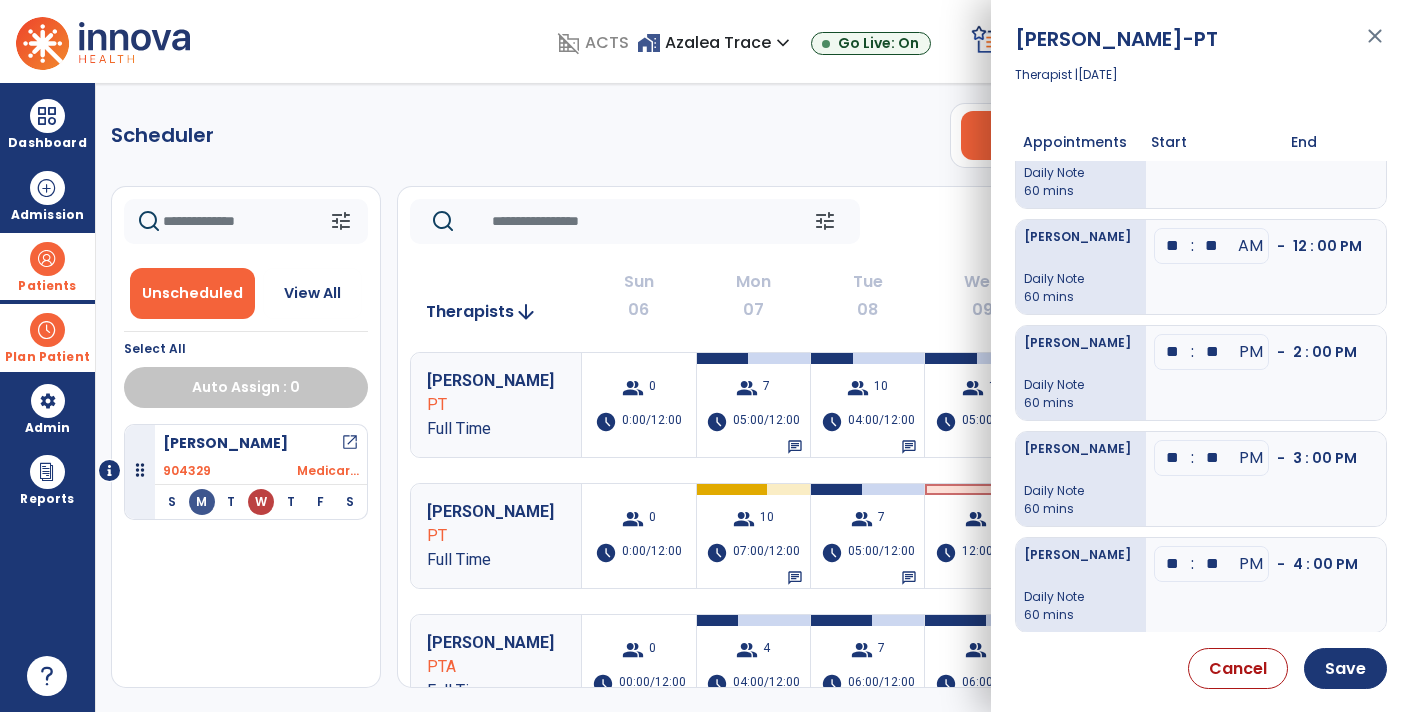 scroll, scrollTop: 267, scrollLeft: 0, axis: vertical 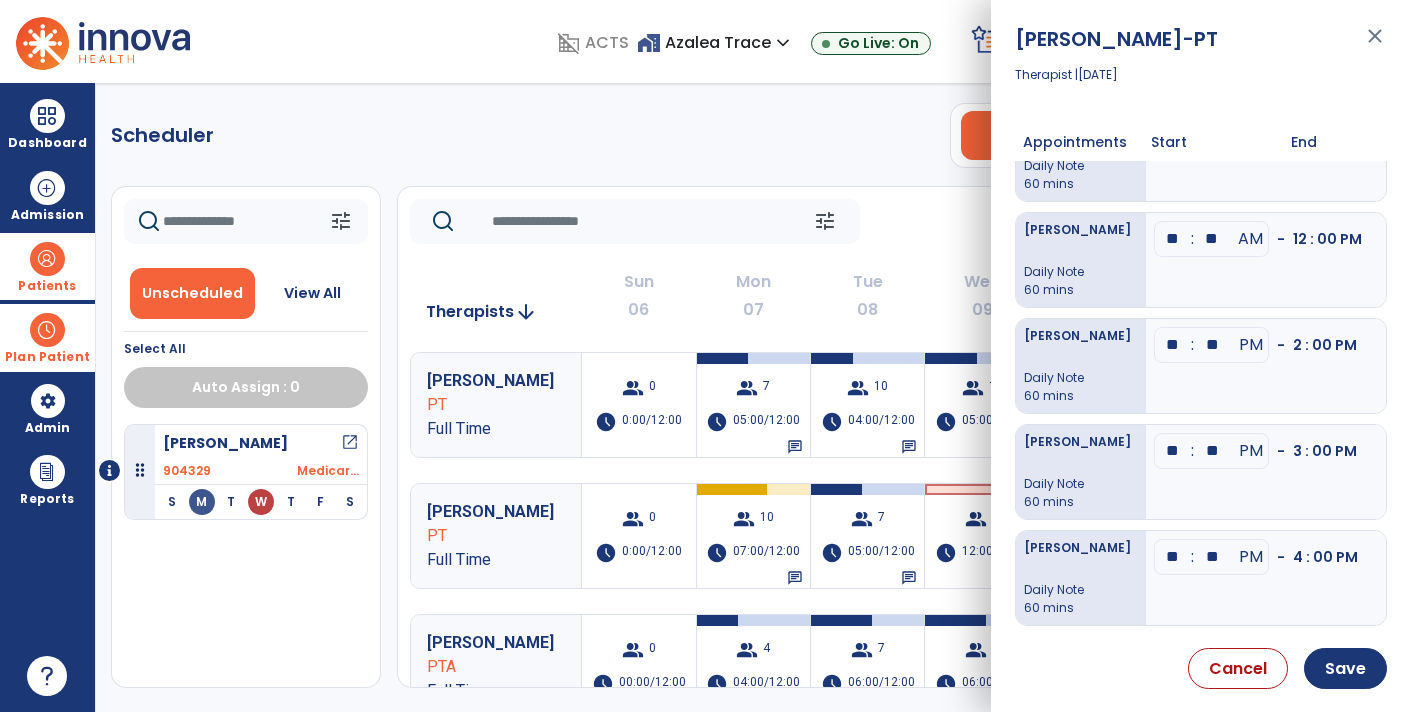 click on "**" at bounding box center (1173, -79) 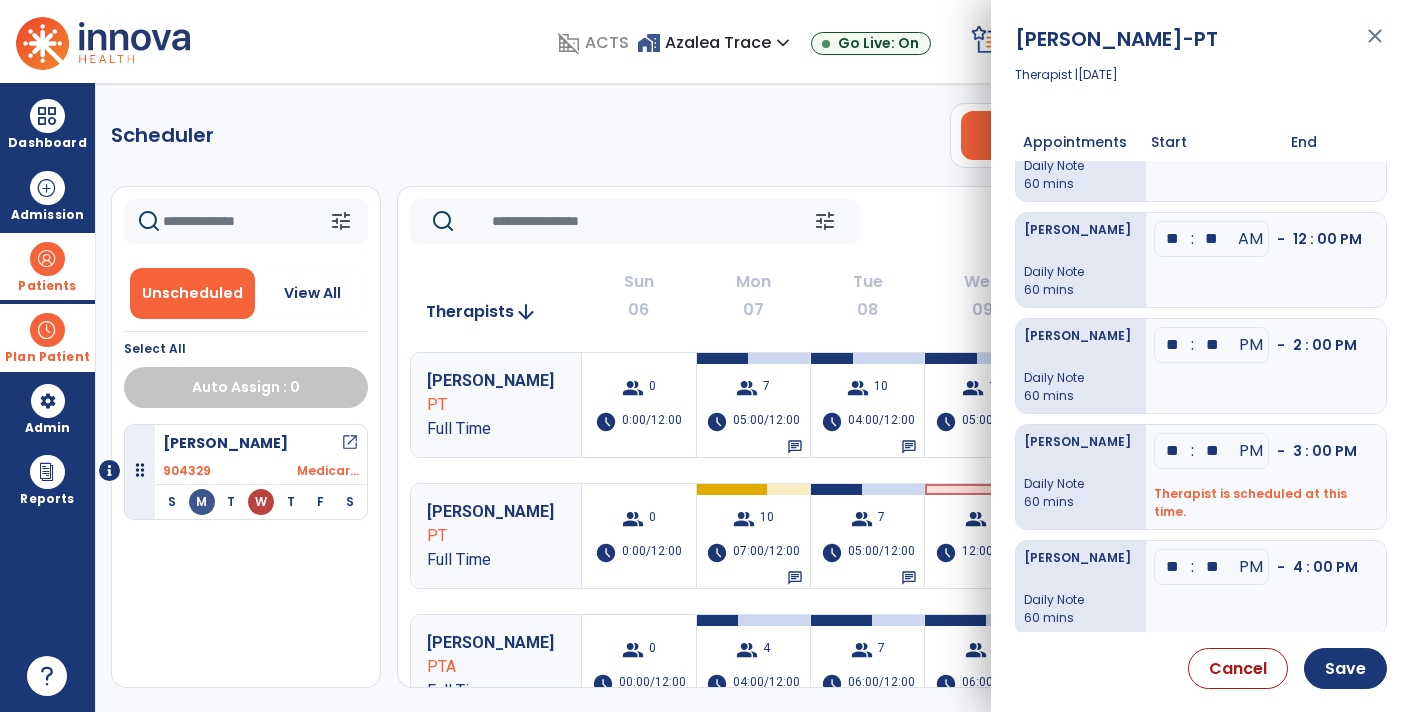 click on "**" at bounding box center (1173, -79) 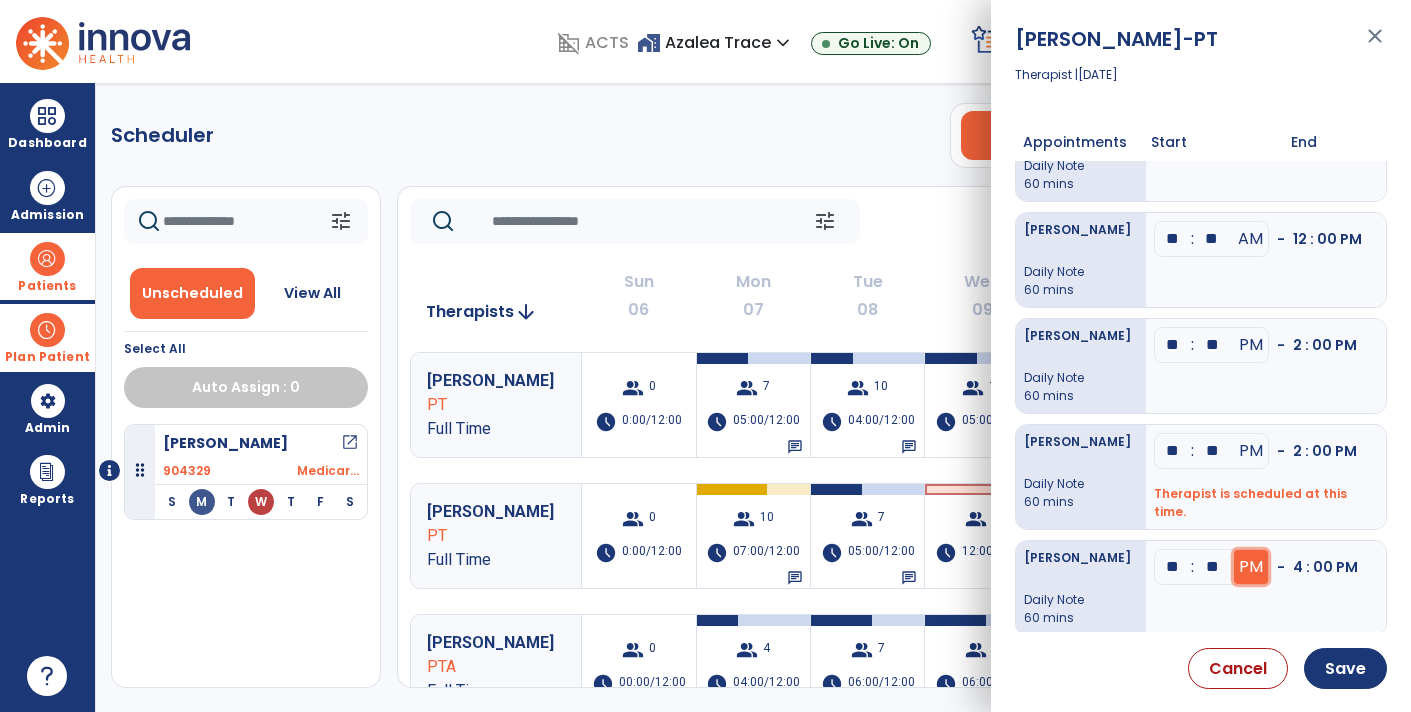 click on "PM" at bounding box center (1250, -79) 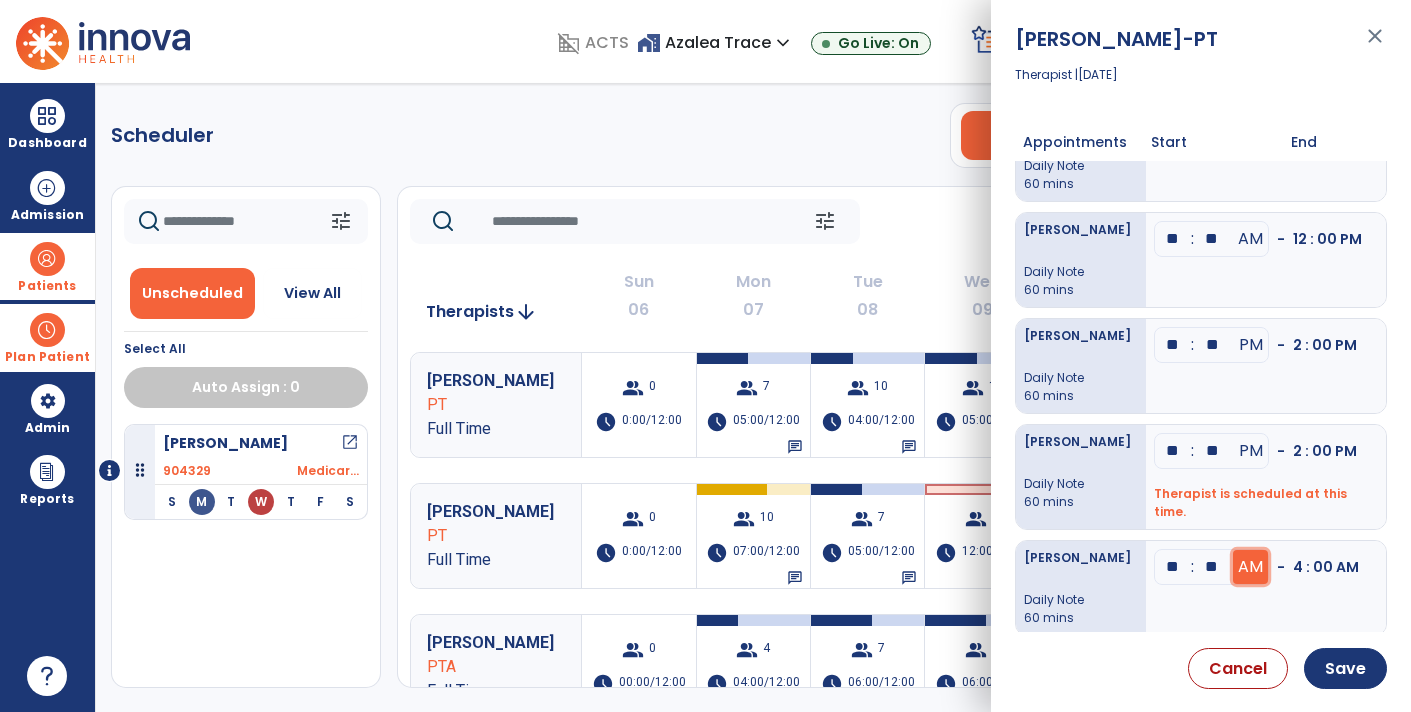 click on "AM" at bounding box center (1251, 451) 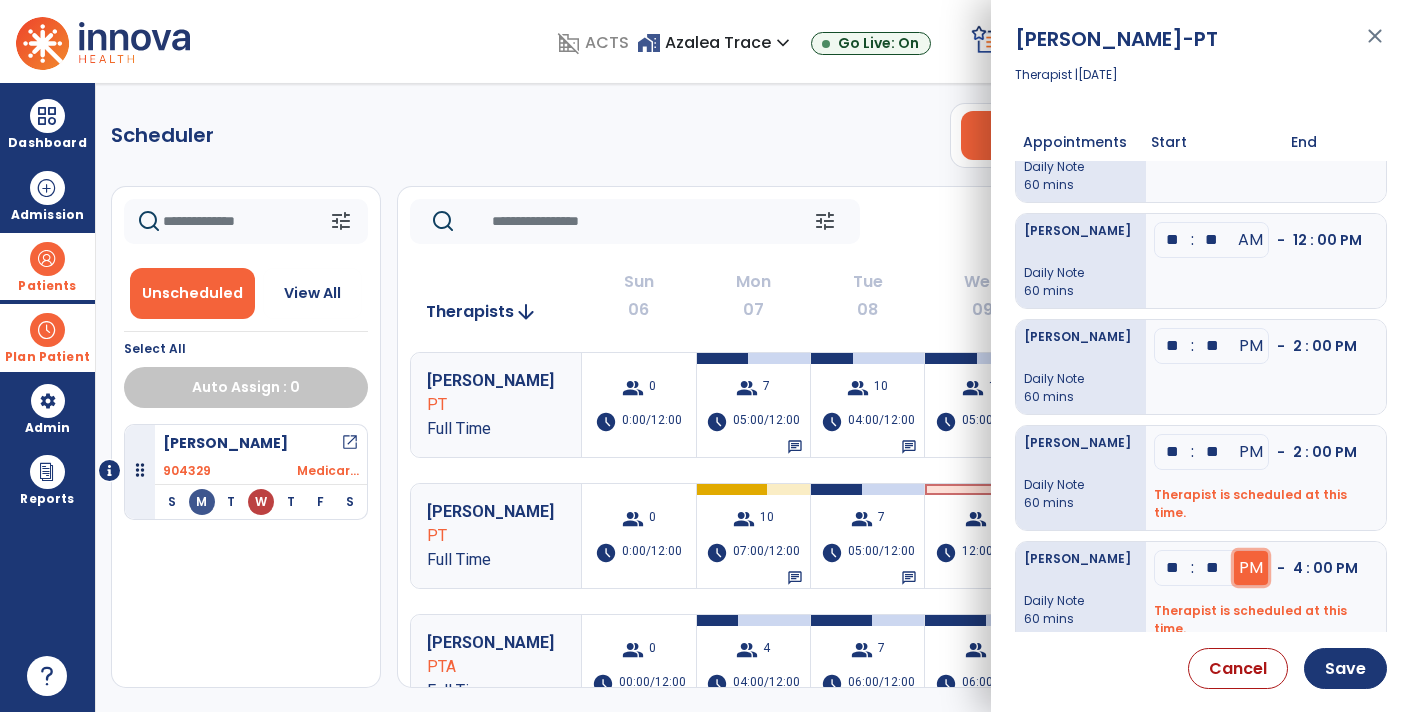 scroll, scrollTop: 267, scrollLeft: 0, axis: vertical 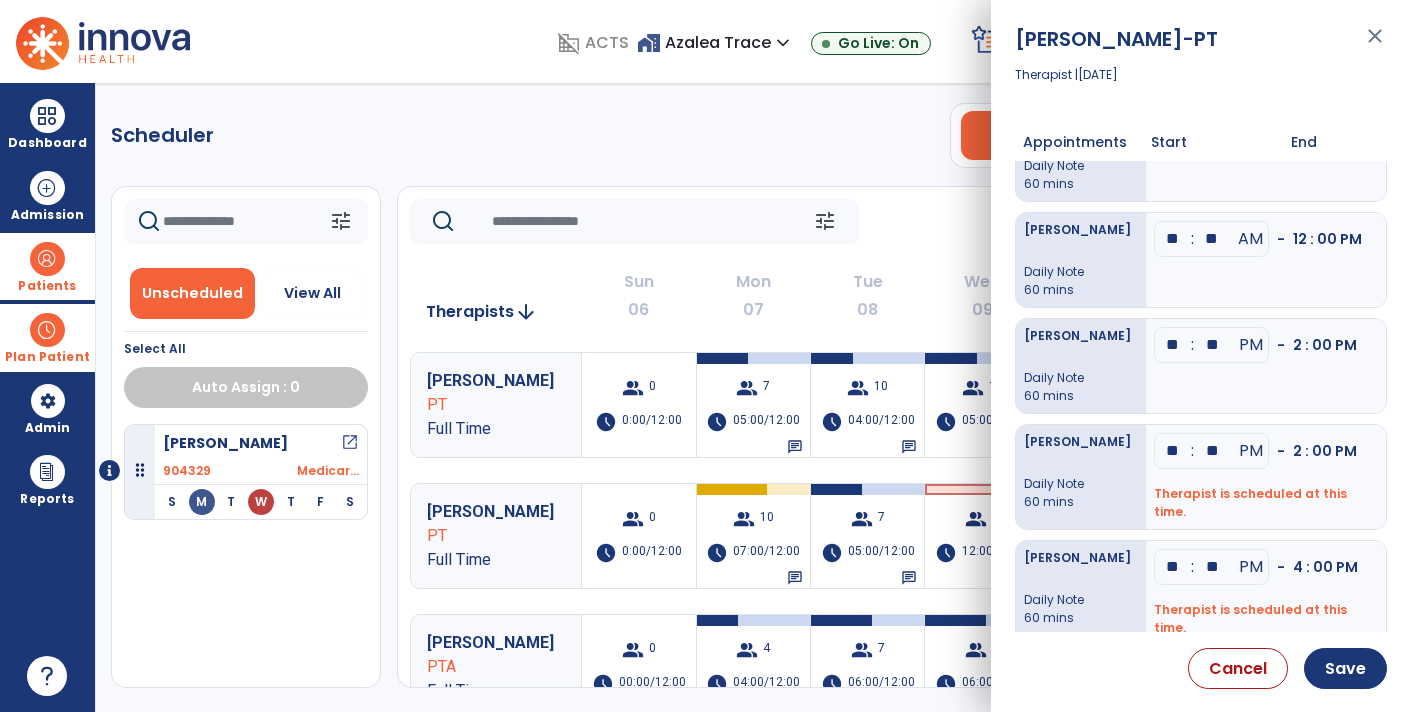 click on "**" at bounding box center (1173, -79) 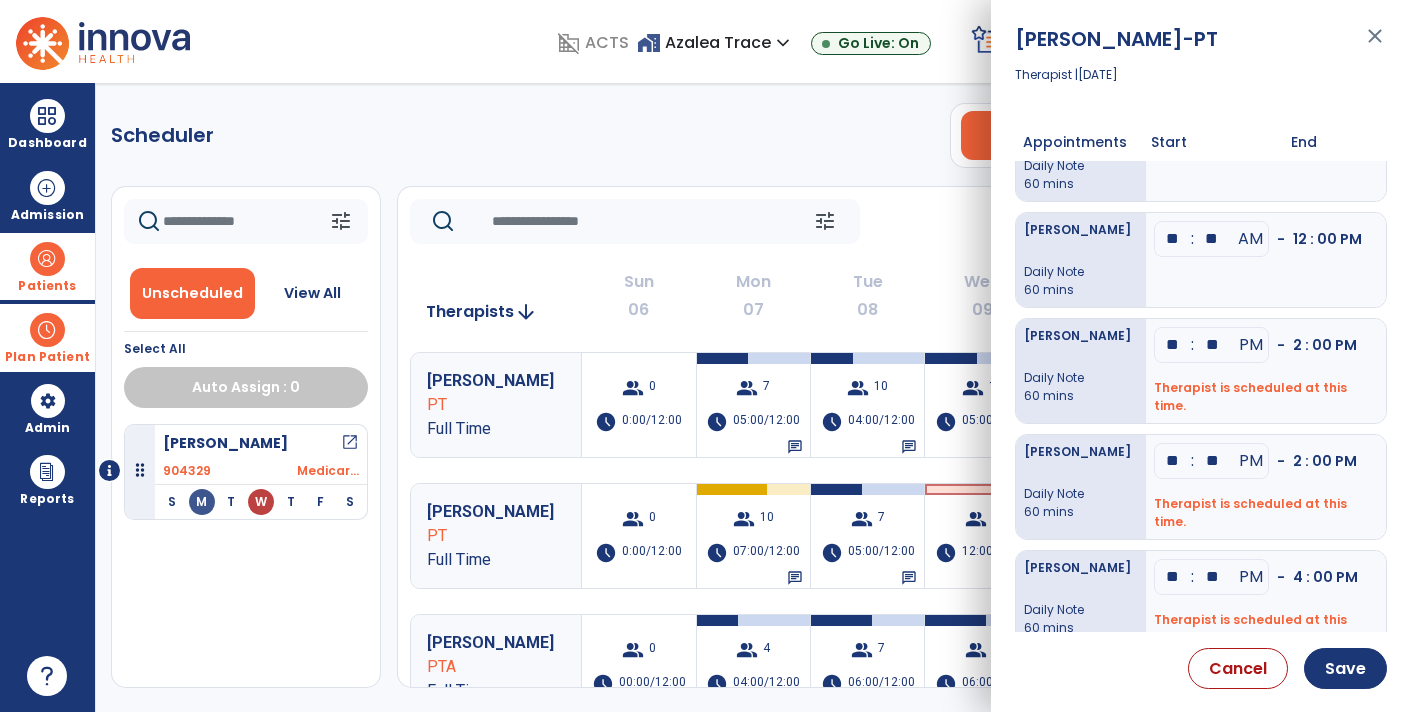 type on "**" 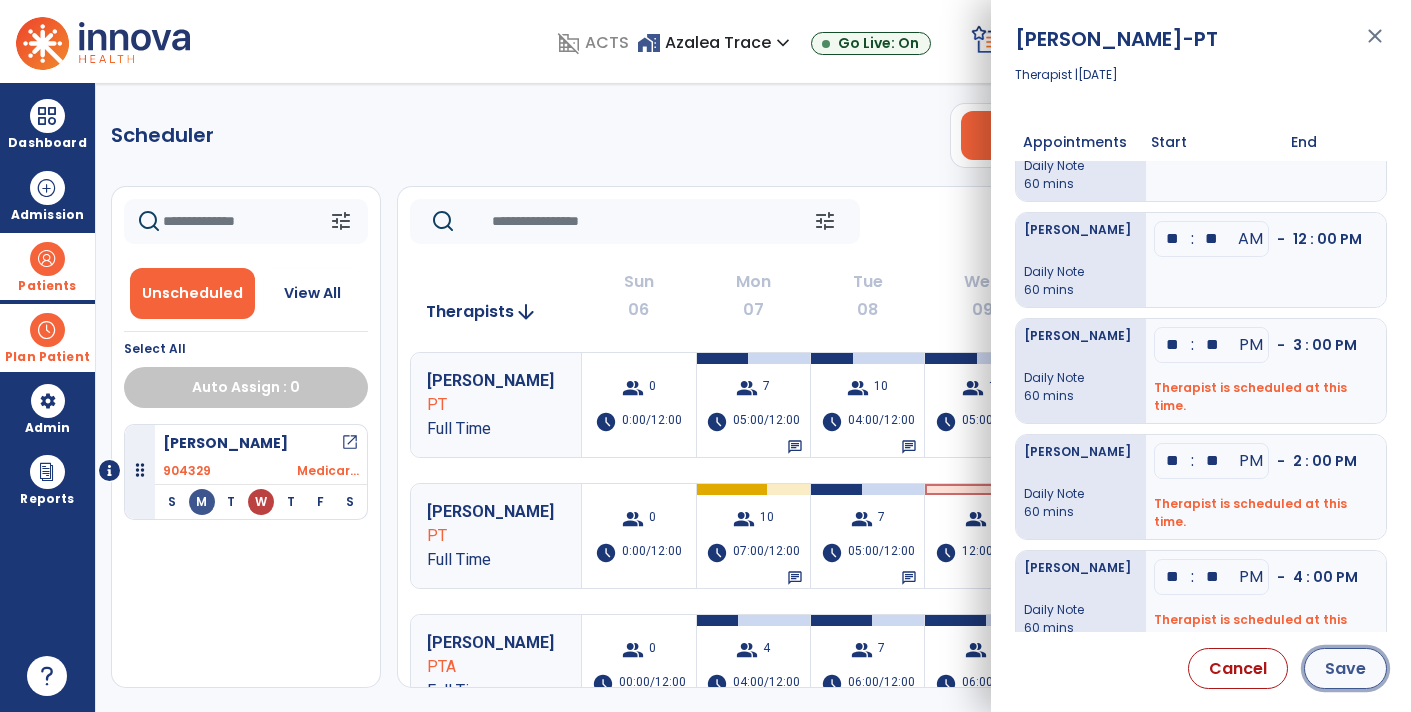 click on "Save" at bounding box center [1345, 668] 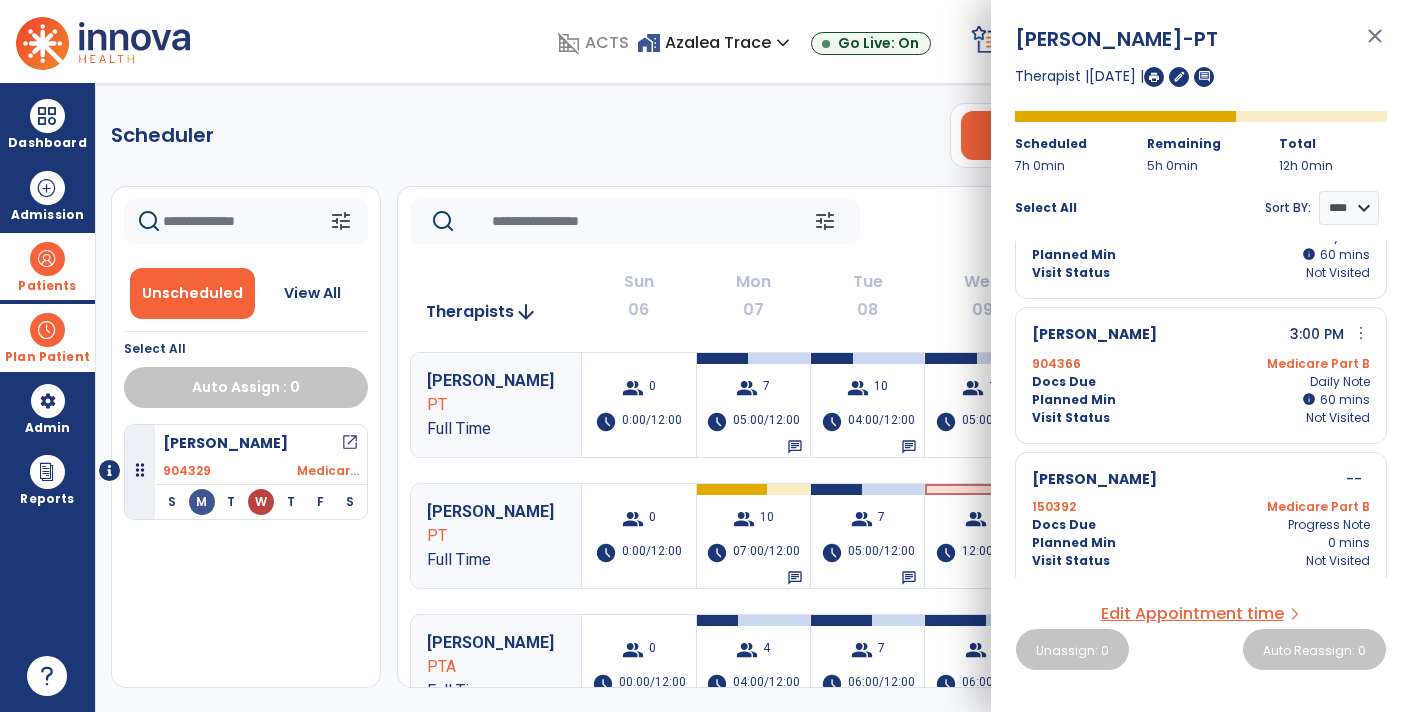 scroll, scrollTop: 809, scrollLeft: 0, axis: vertical 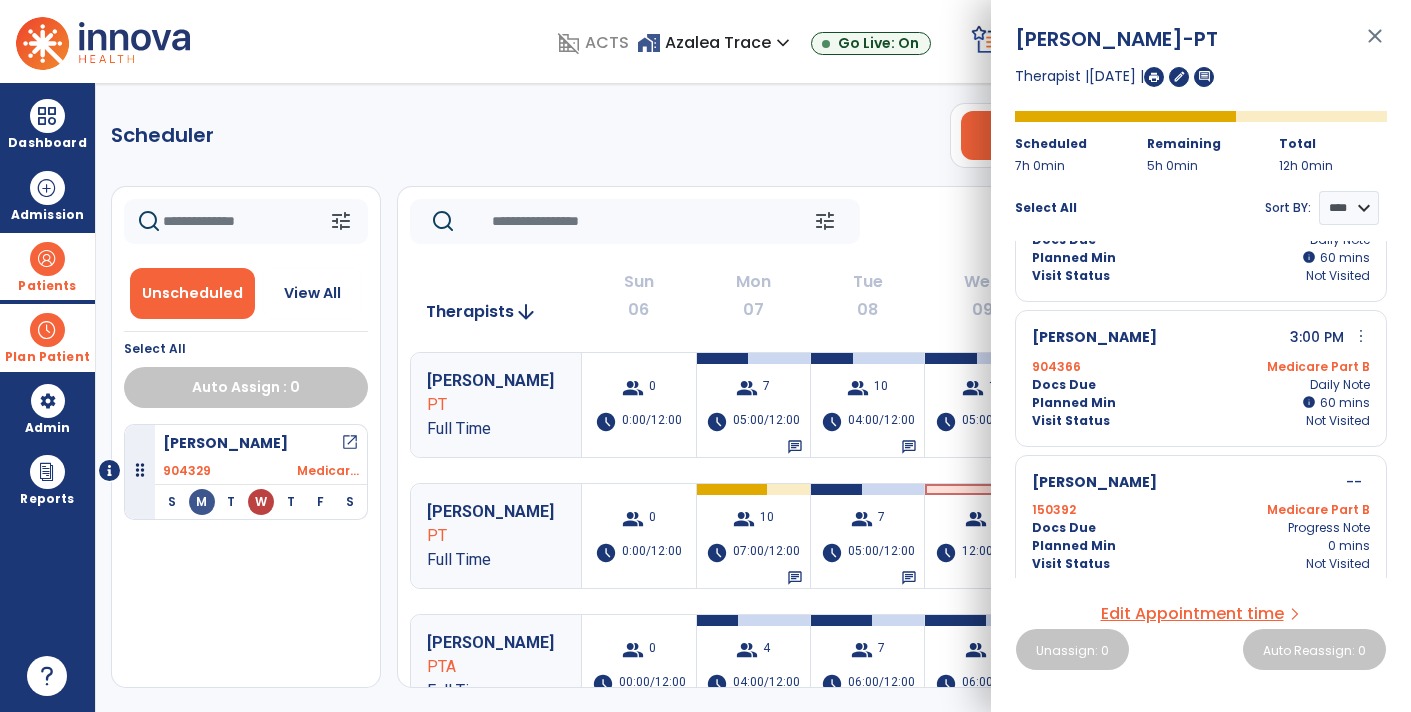 click at bounding box center [47, 259] 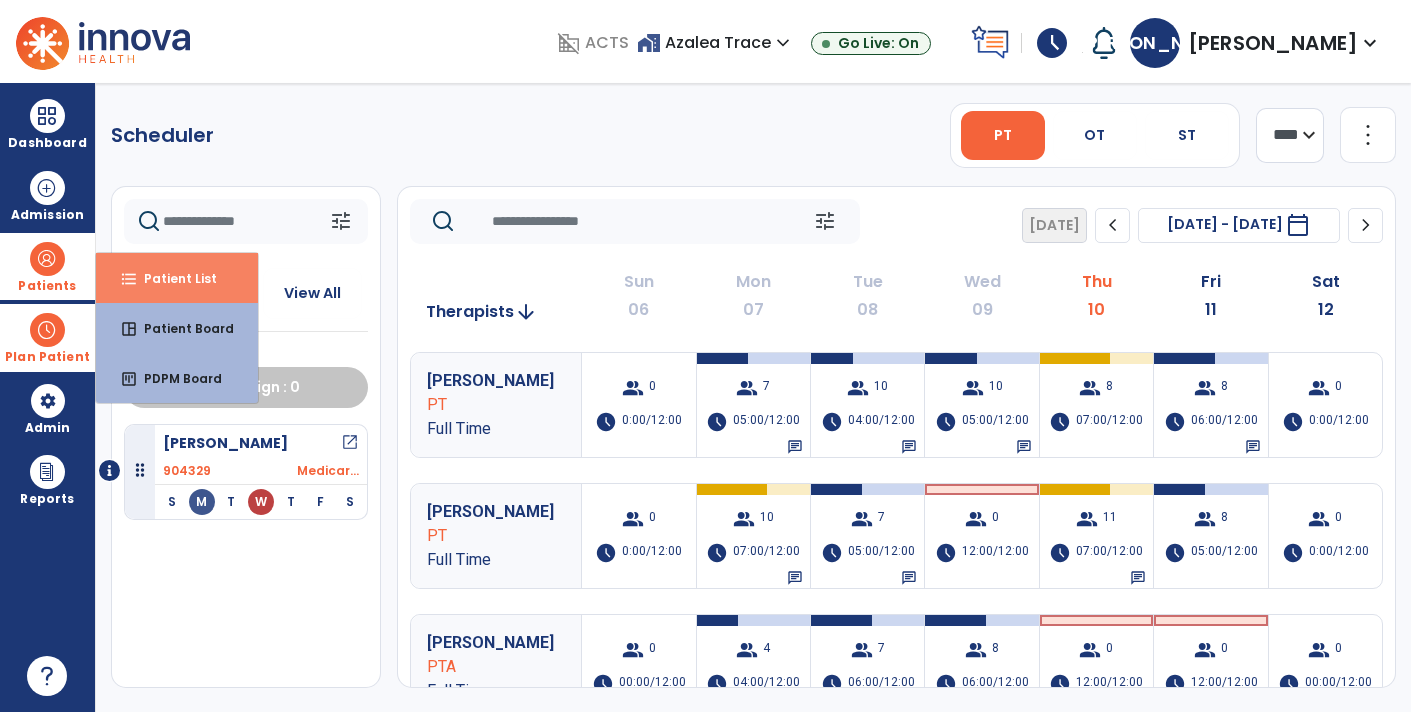 click on "Patient List" at bounding box center (172, 278) 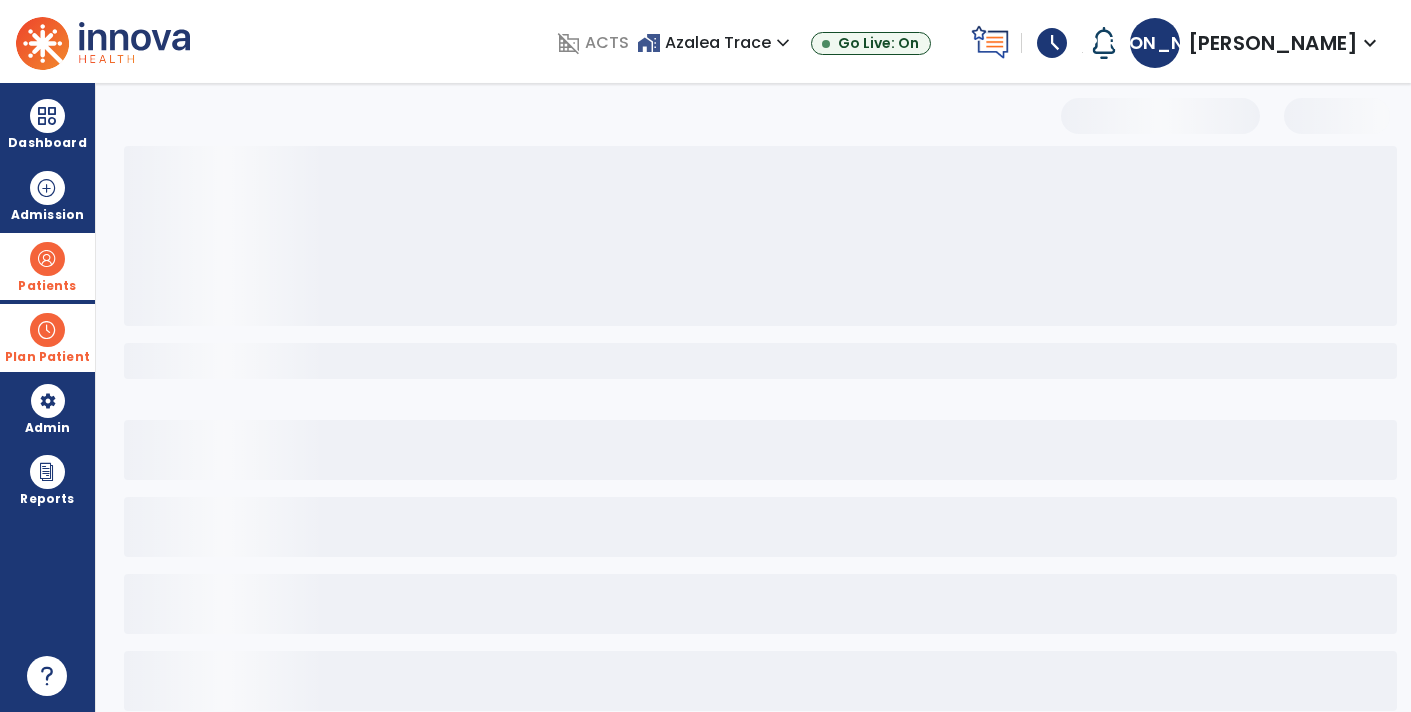 select on "***" 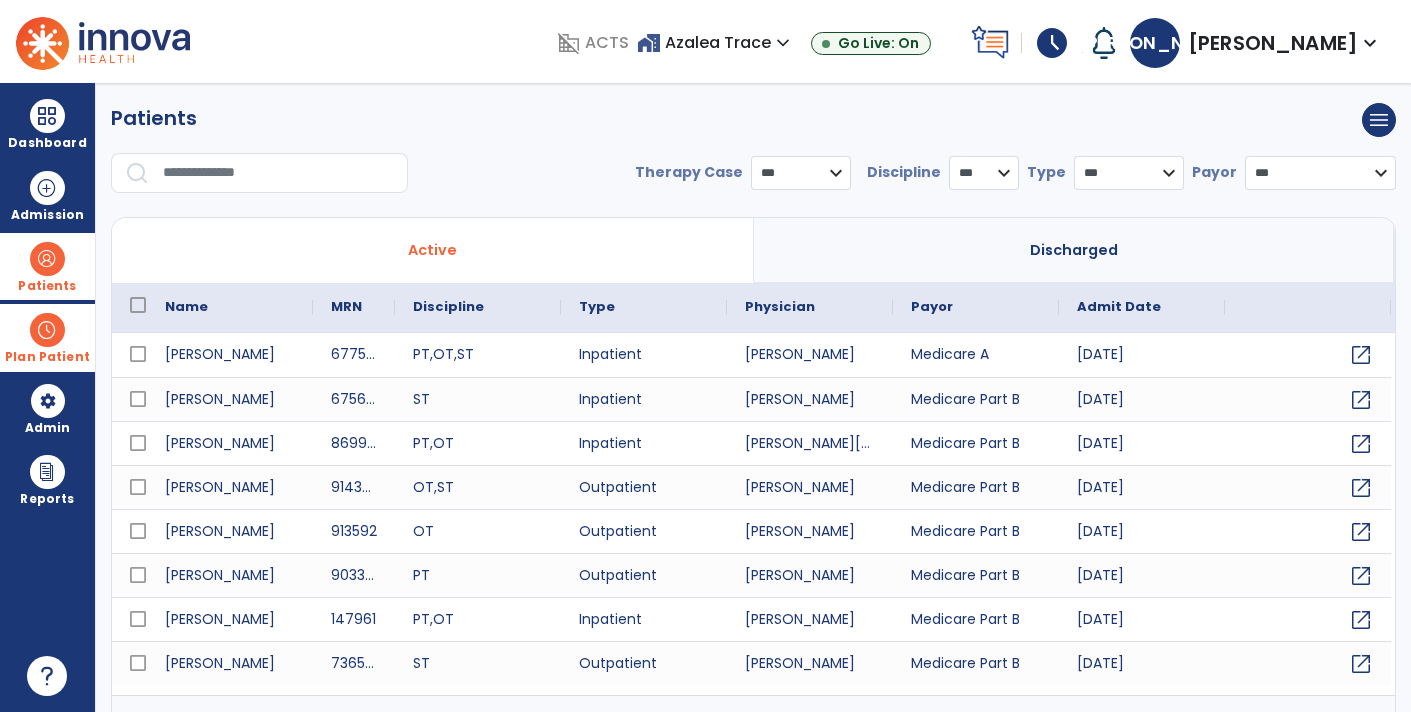 click at bounding box center [278, 173] 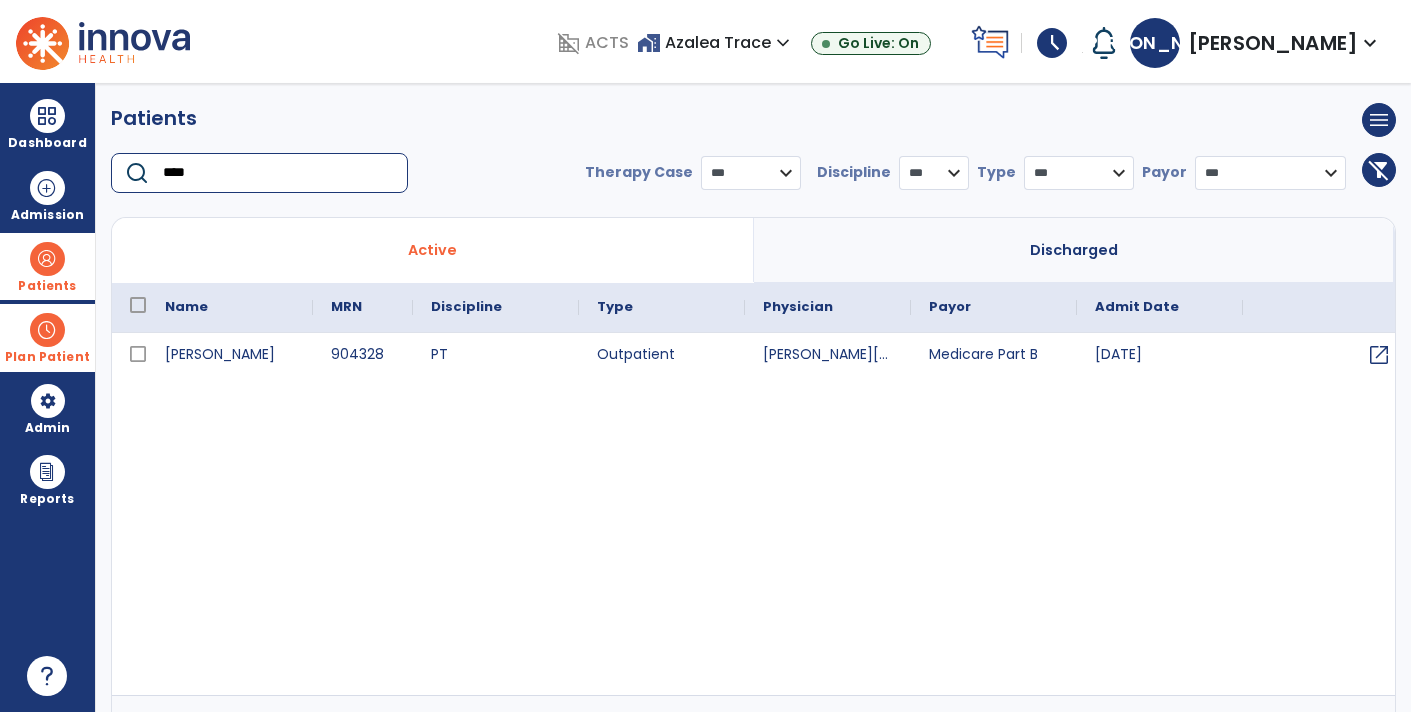 type on "****" 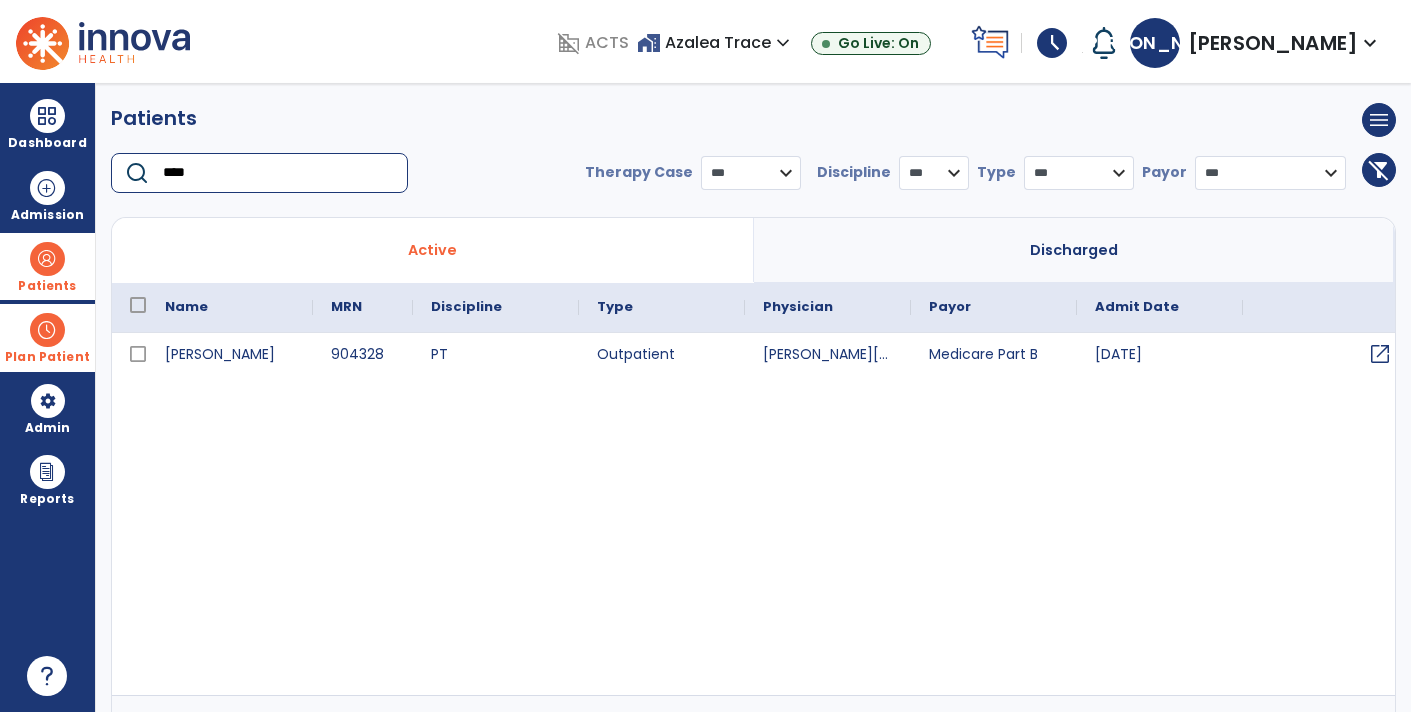 click on "open_in_new" at bounding box center [1380, 354] 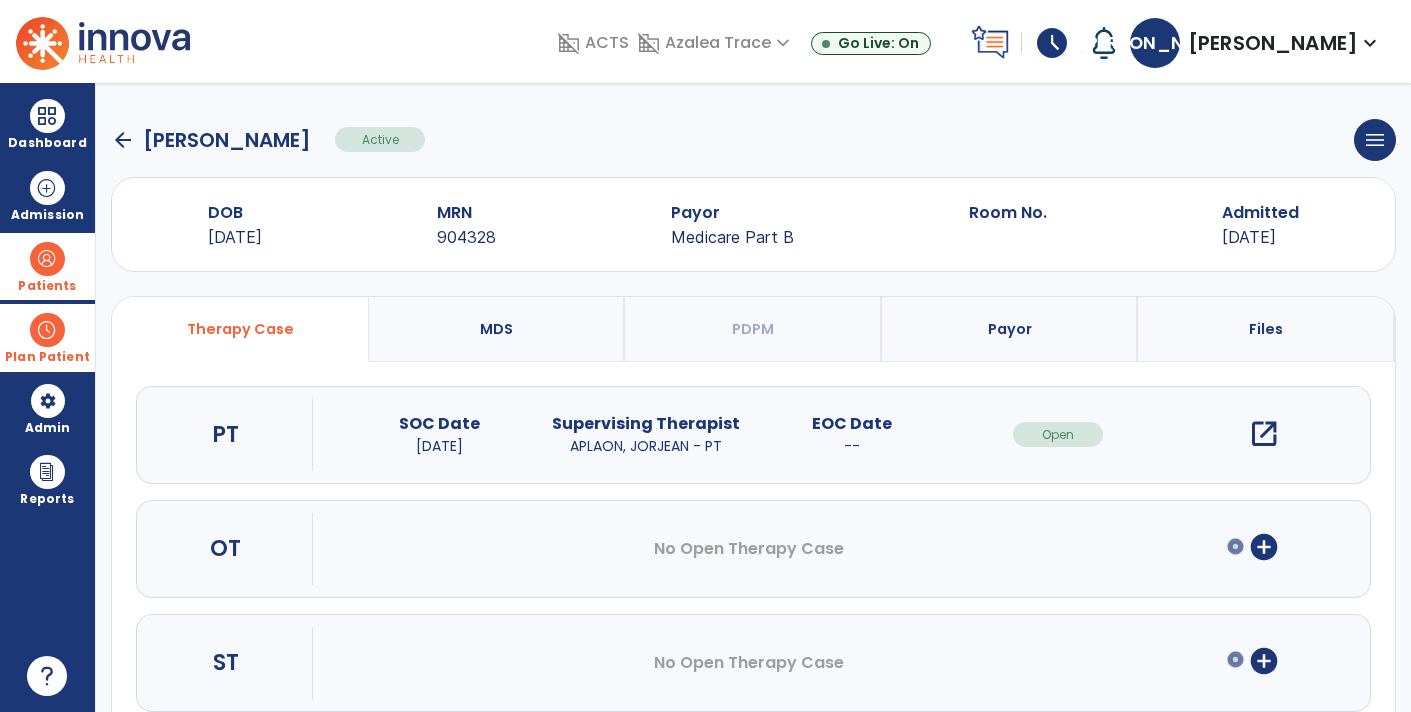 click on "open_in_new" at bounding box center (1264, 434) 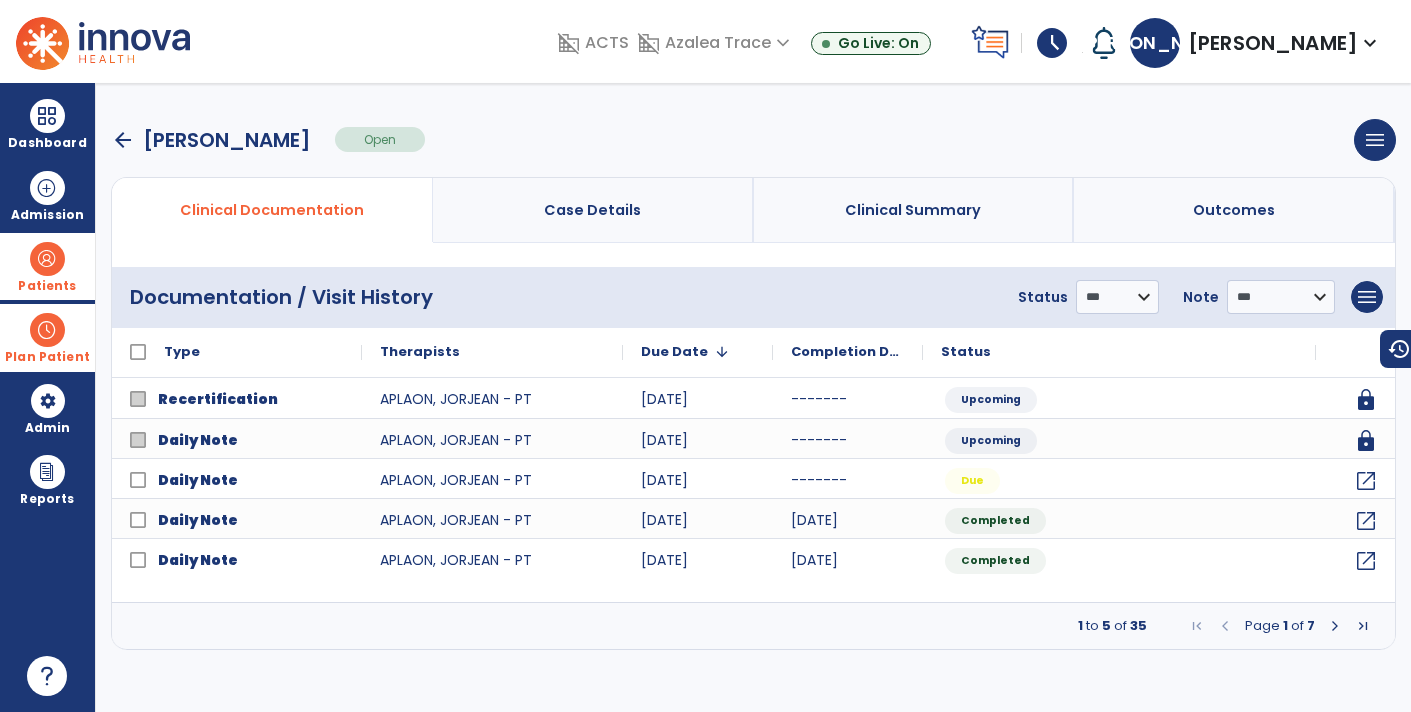 click on "arrow_back" at bounding box center (123, 140) 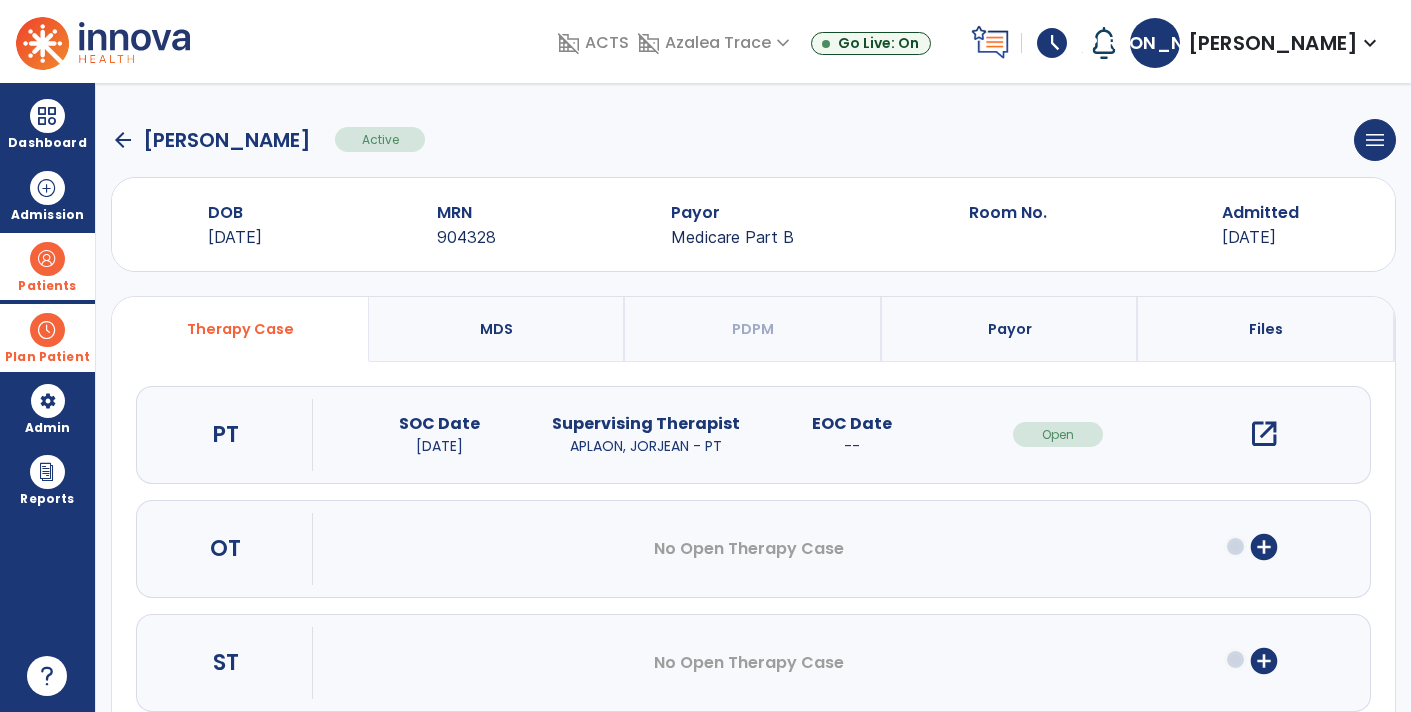 click on "arrow_back" 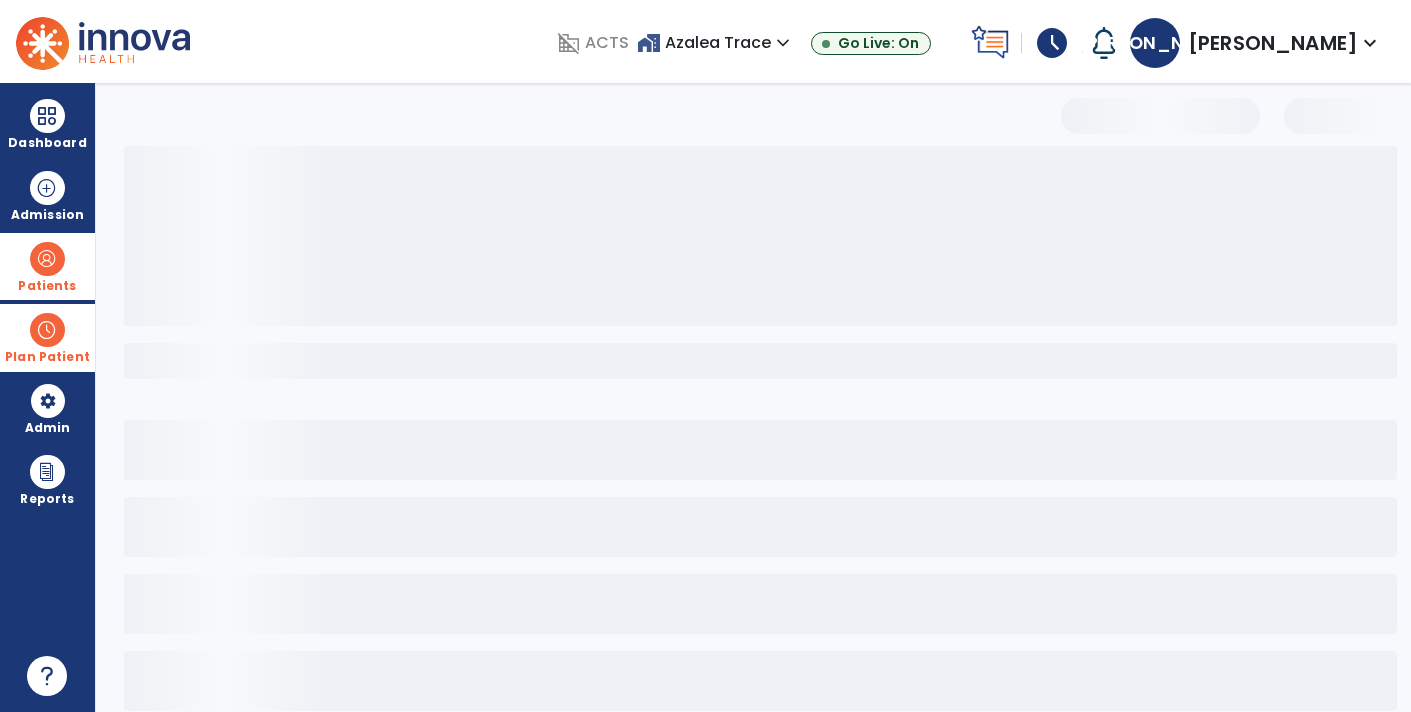 select on "***" 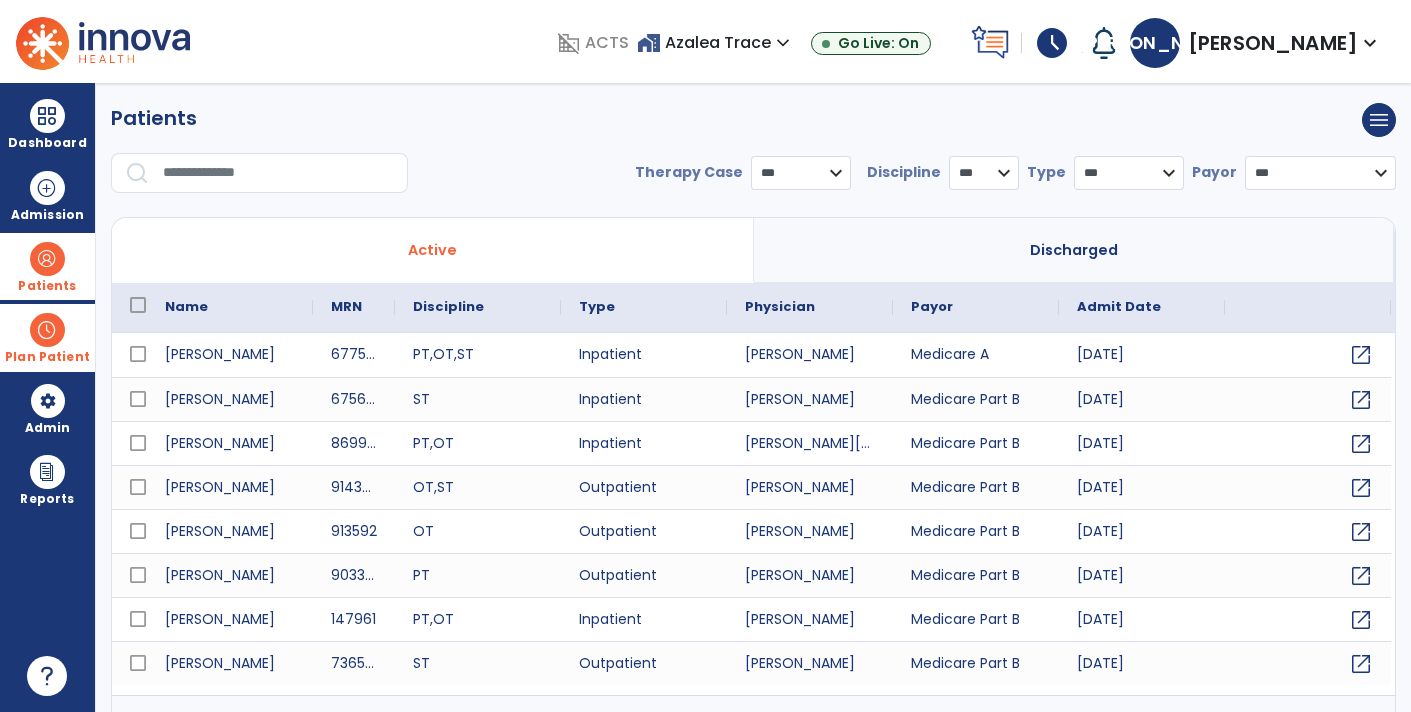 click at bounding box center (278, 173) 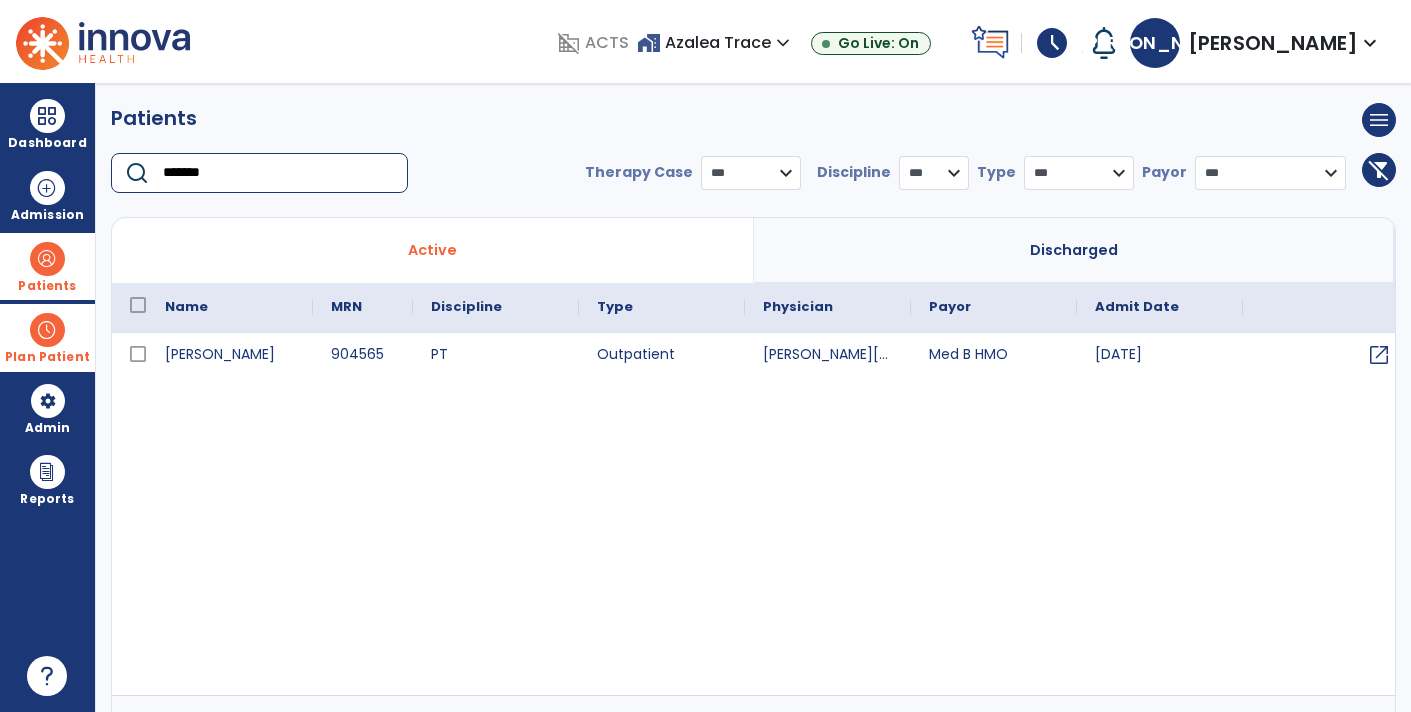 type on "*******" 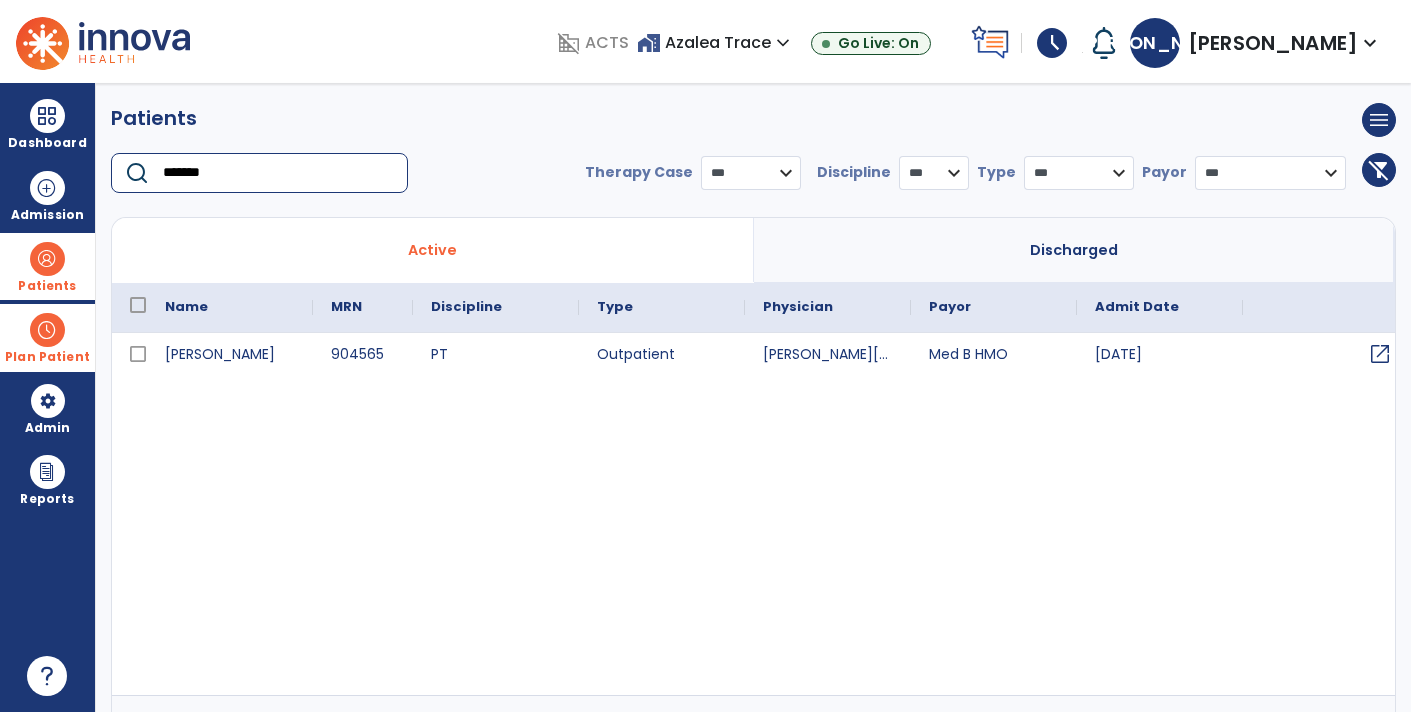 click on "open_in_new" at bounding box center [1380, 354] 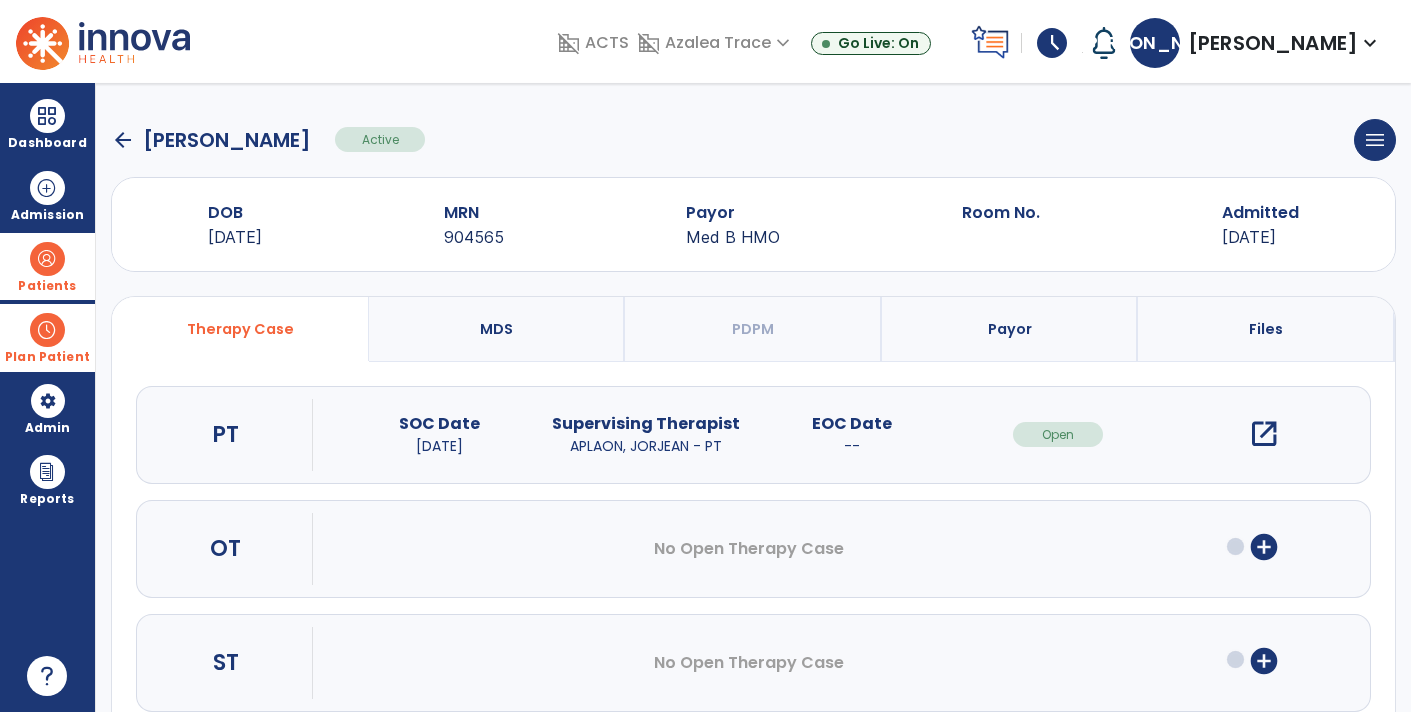 click on "open_in_new" at bounding box center (1264, 434) 